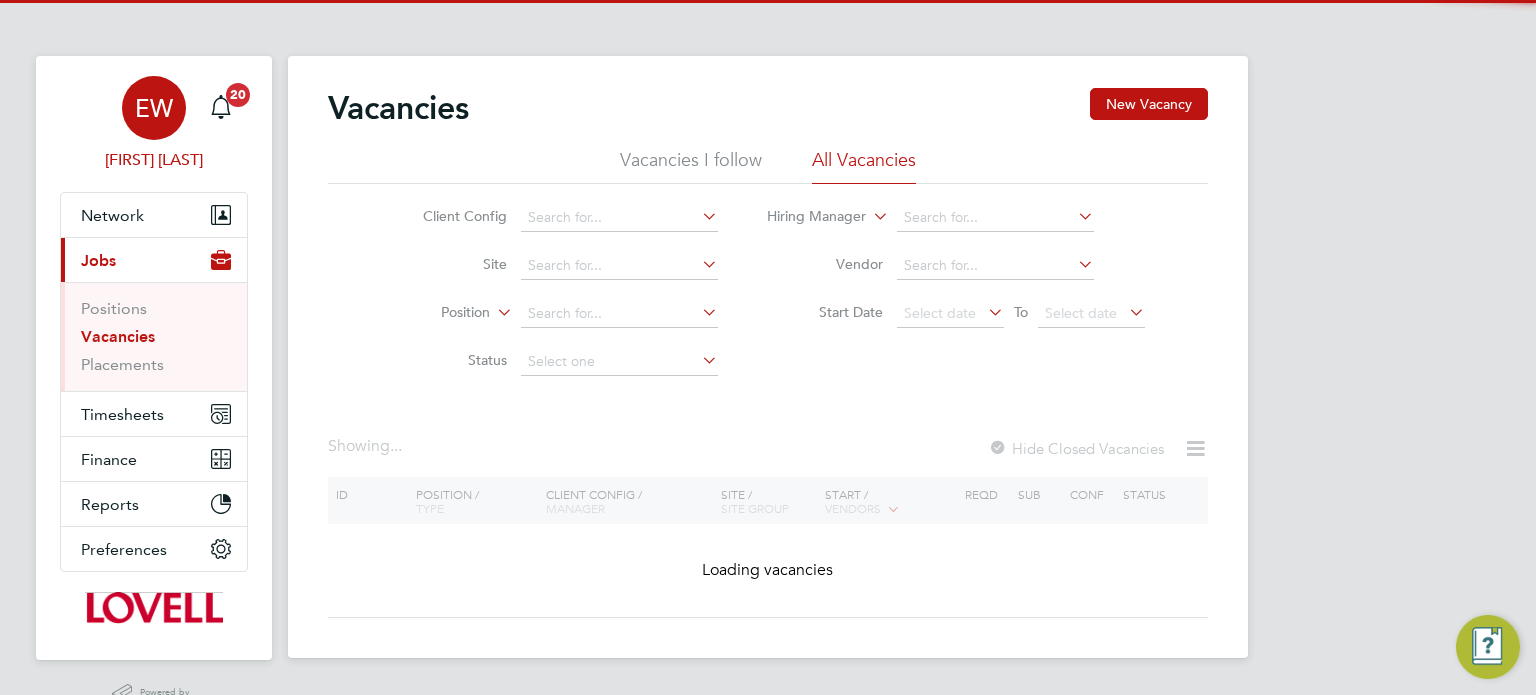 scroll, scrollTop: 0, scrollLeft: 0, axis: both 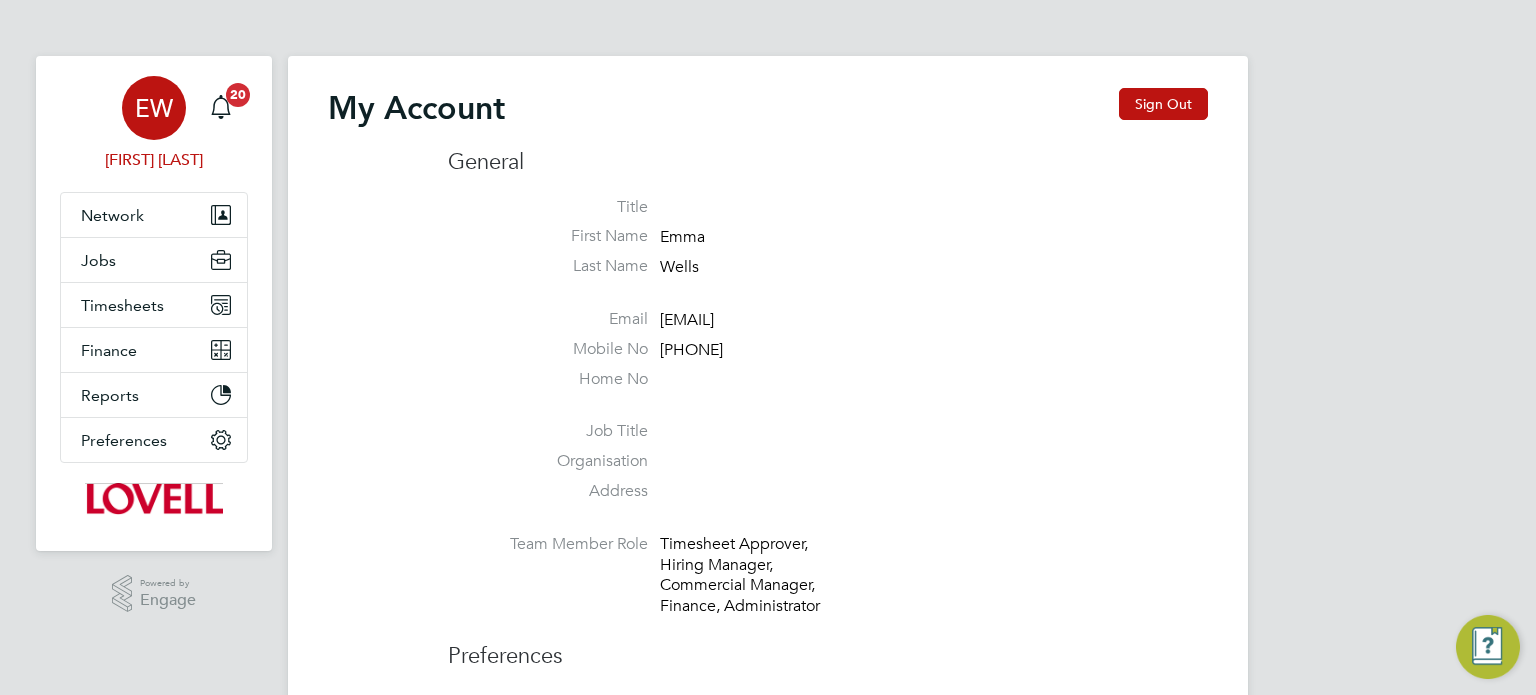 type on "[EMAIL]" 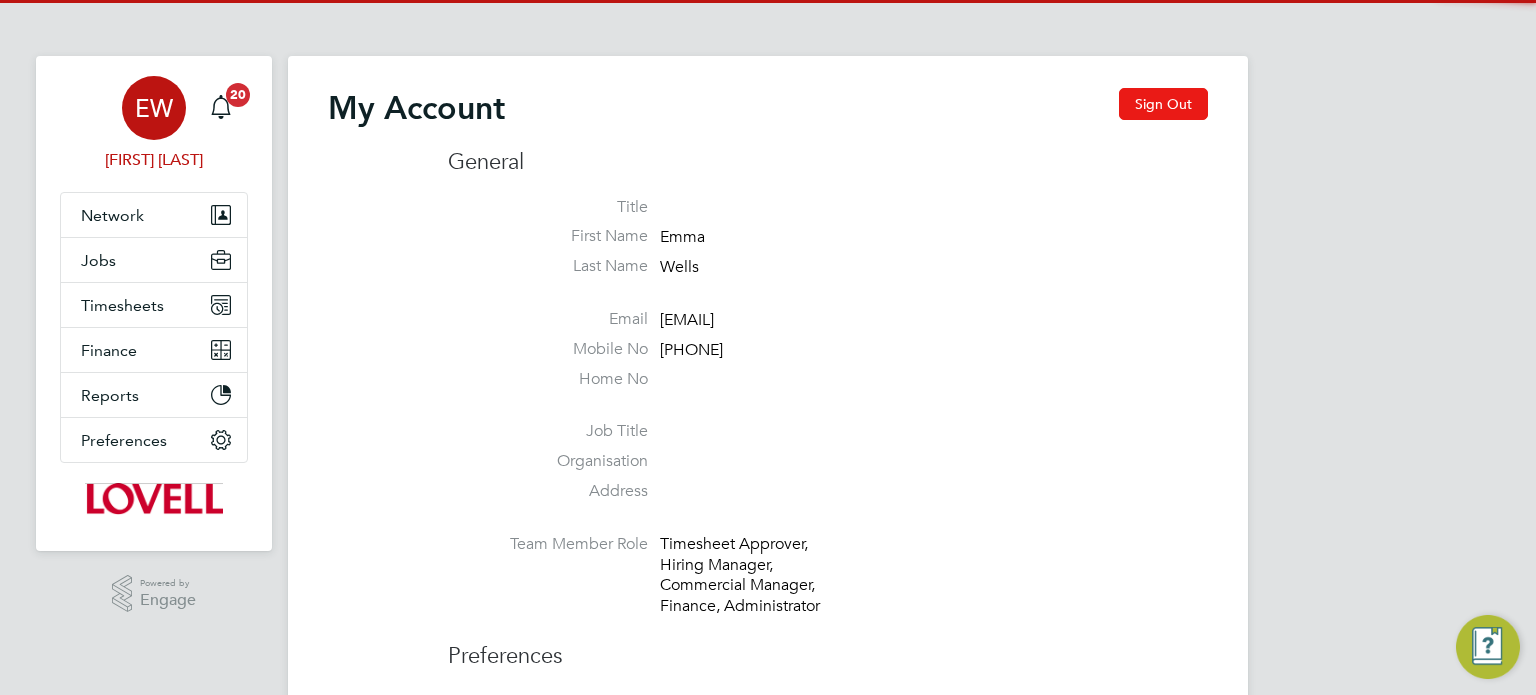 click on "Sign Out" at bounding box center [1163, 104] 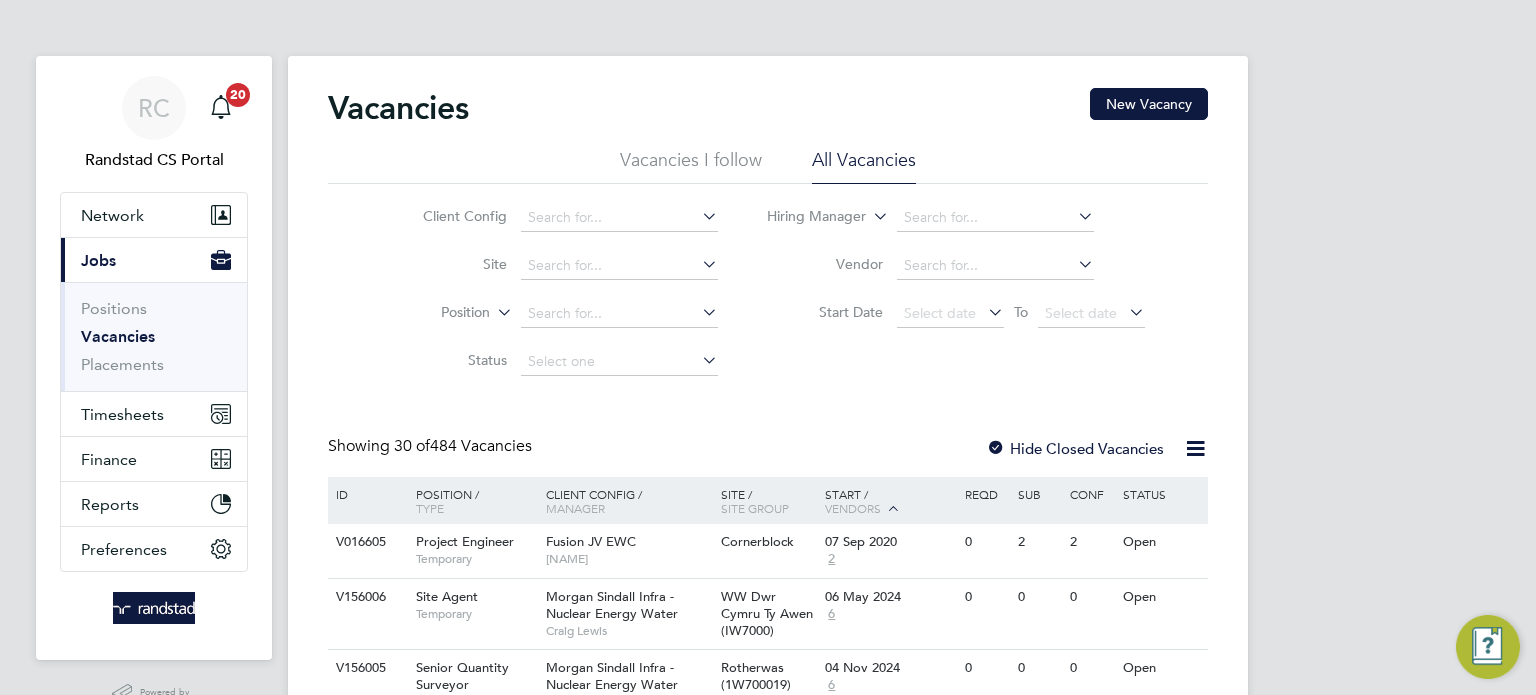 scroll, scrollTop: 0, scrollLeft: 0, axis: both 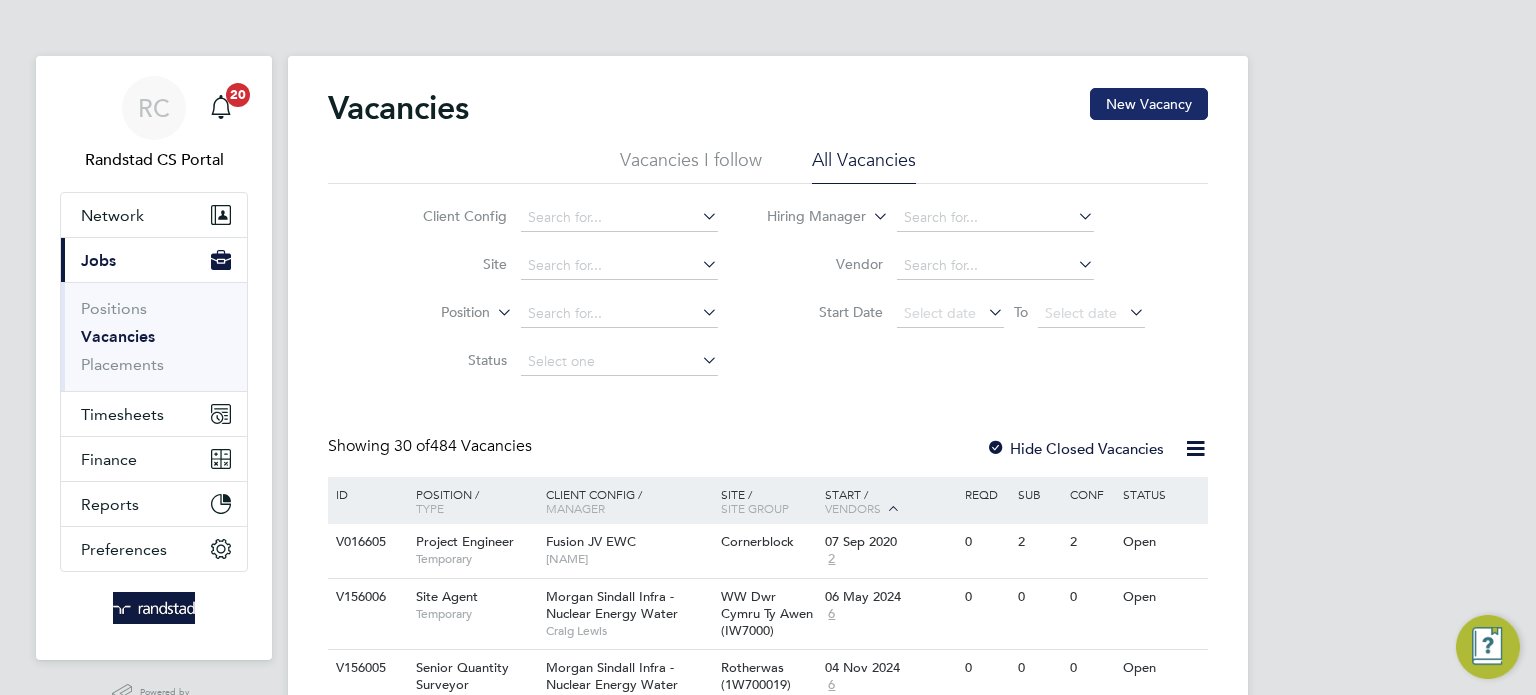 click on "New Vacancy" 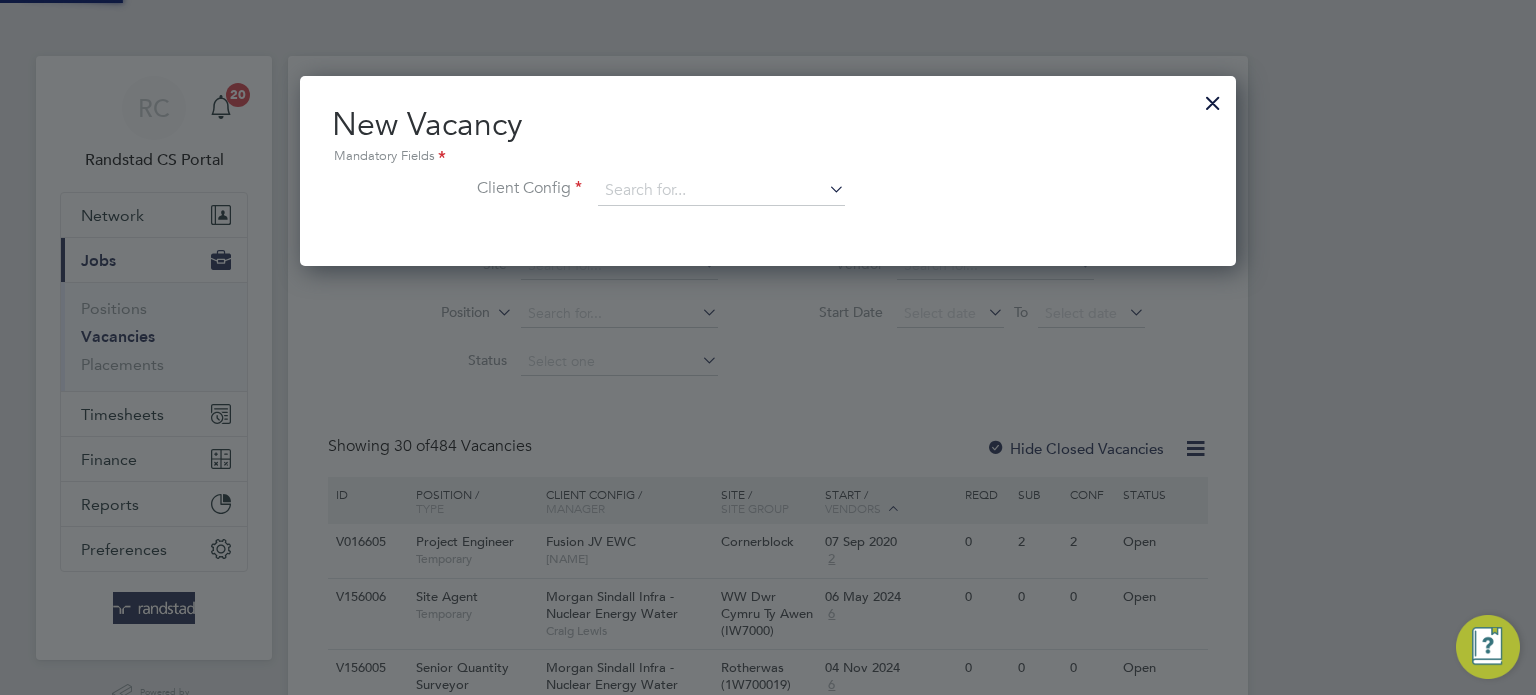 scroll, scrollTop: 10, scrollLeft: 10, axis: both 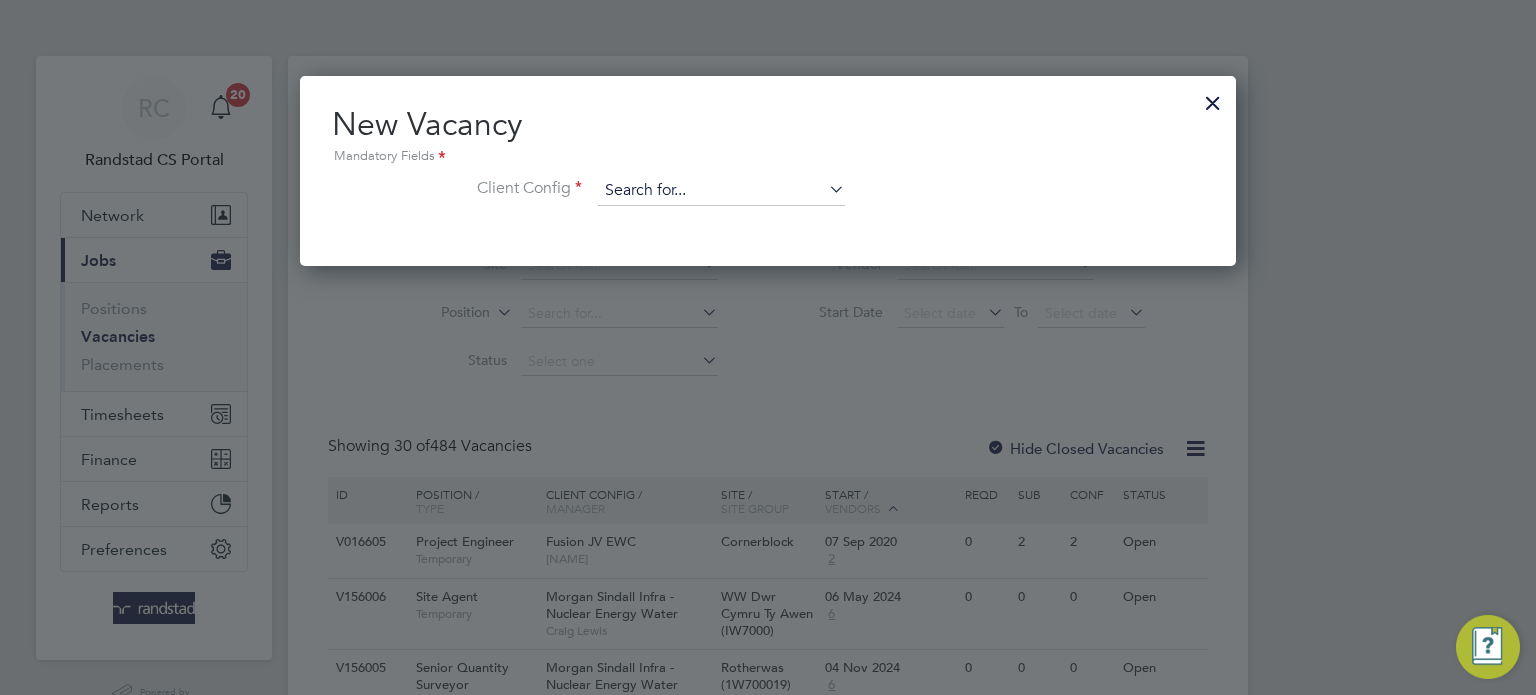 click at bounding box center [721, 191] 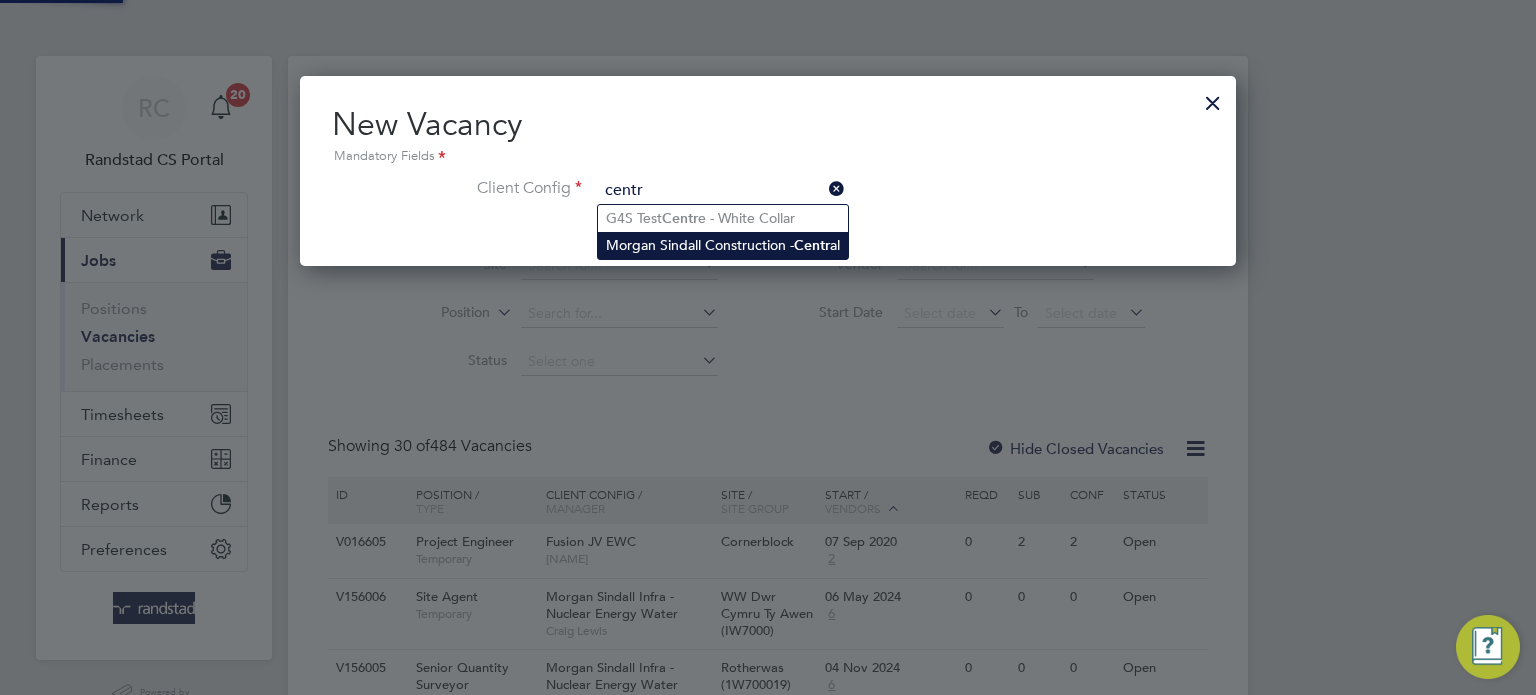 click on "Morgan Sindall Construction -  Centr al" 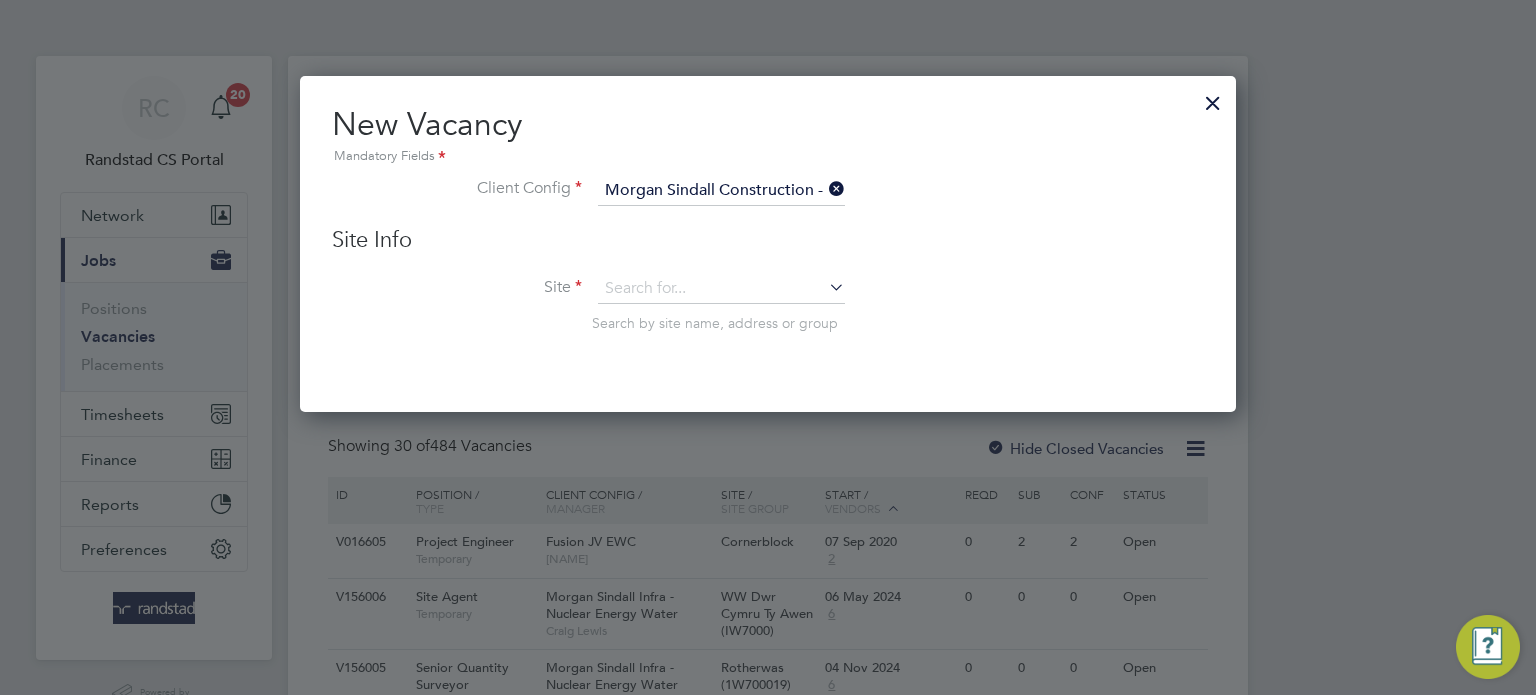 scroll, scrollTop: 11, scrollLeft: 10, axis: both 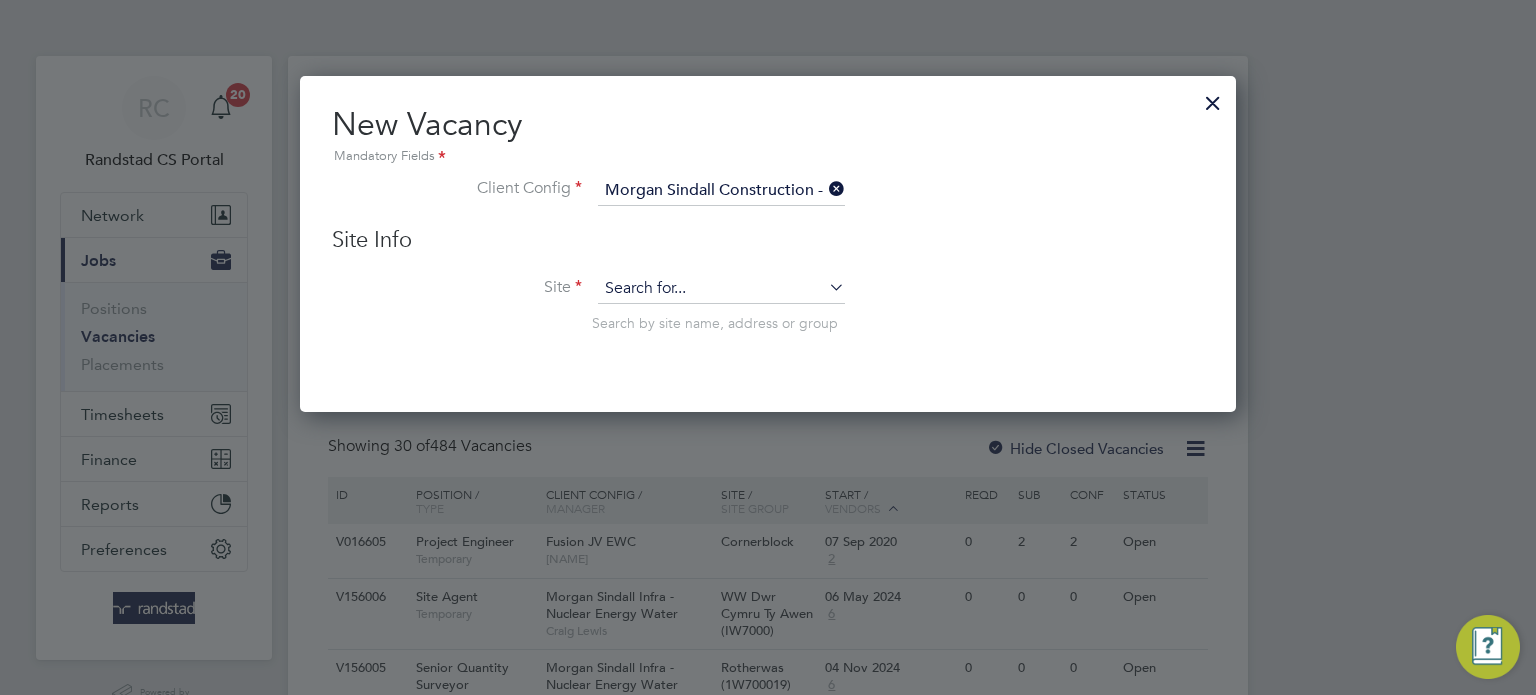 click at bounding box center [721, 289] 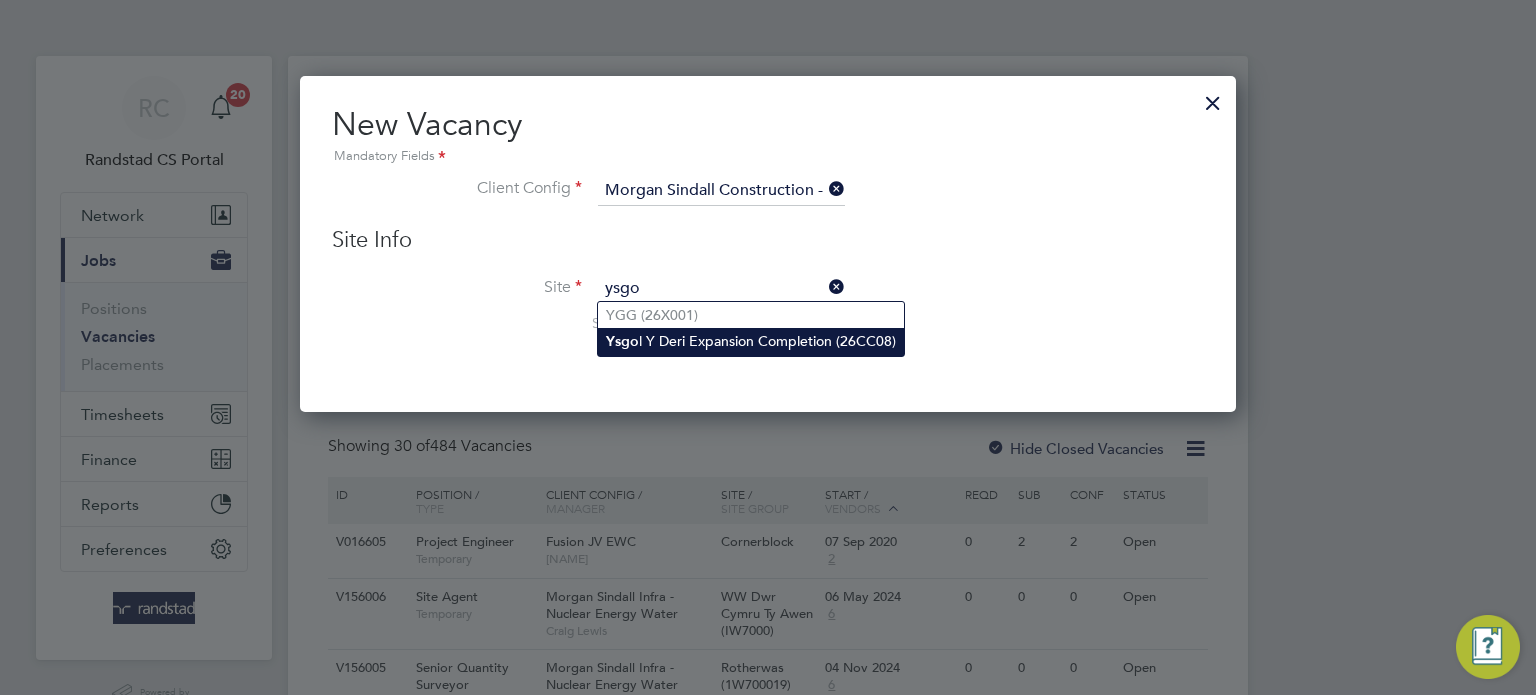 click on "Ysgo l Y Deri Expansion Completion (26CC08)" 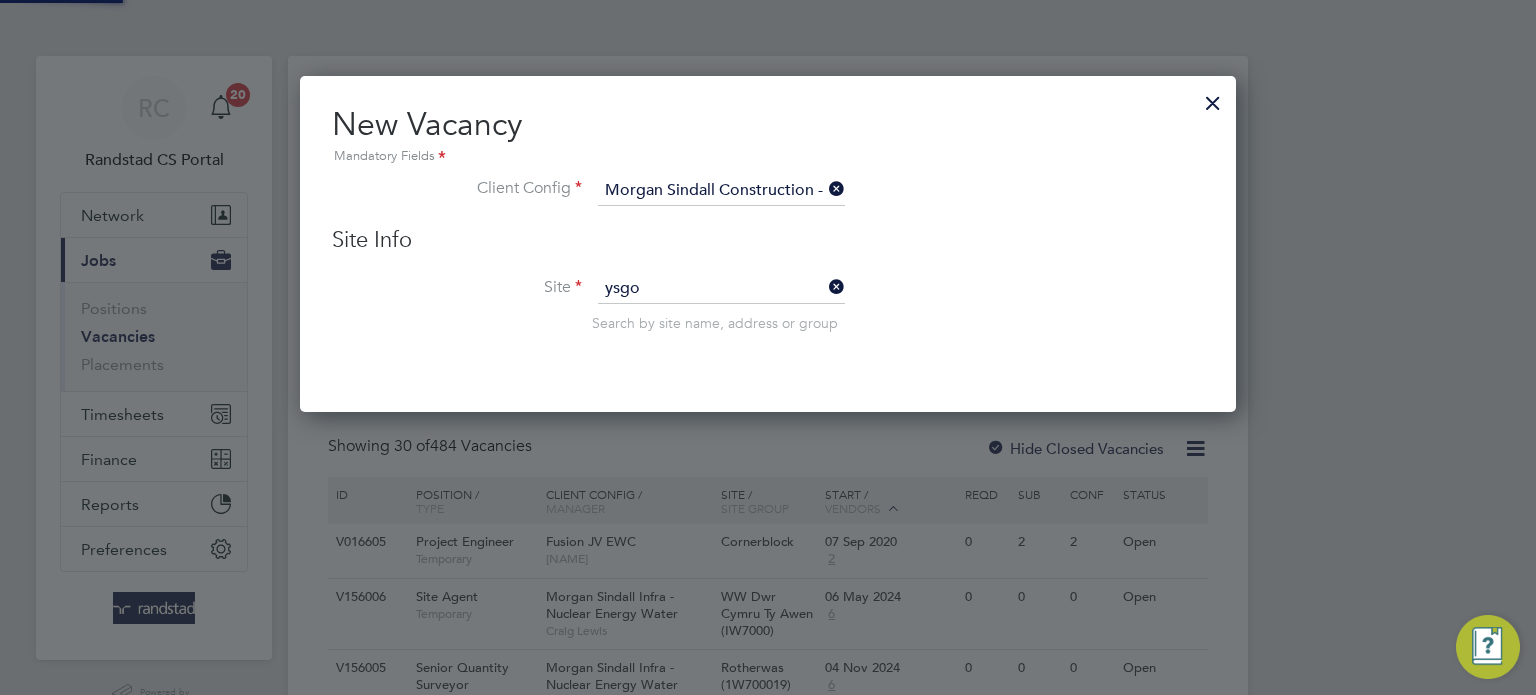 type on "Ysgol Y Deri Expansion Completion (26CC08)" 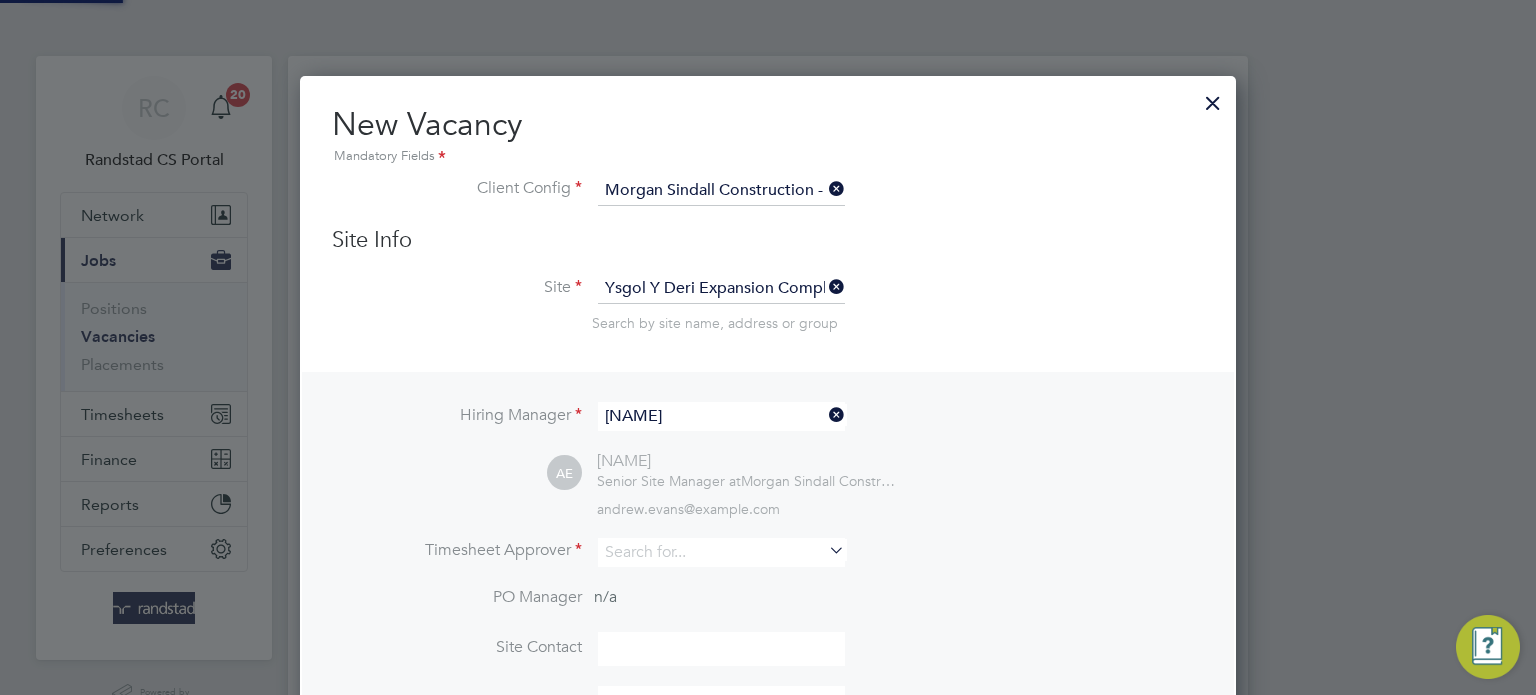 scroll, scrollTop: 10, scrollLeft: 10, axis: both 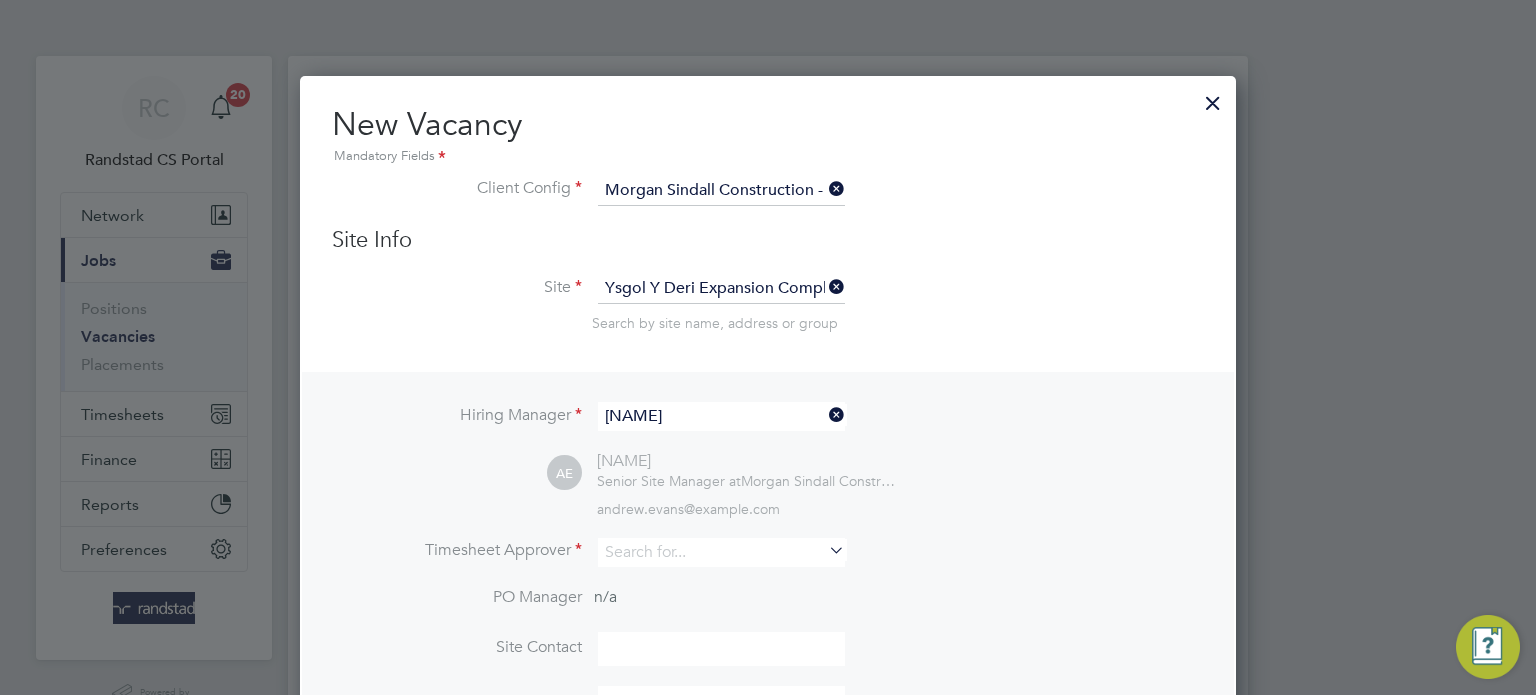 click on "Andrews Evans" at bounding box center [721, 416] 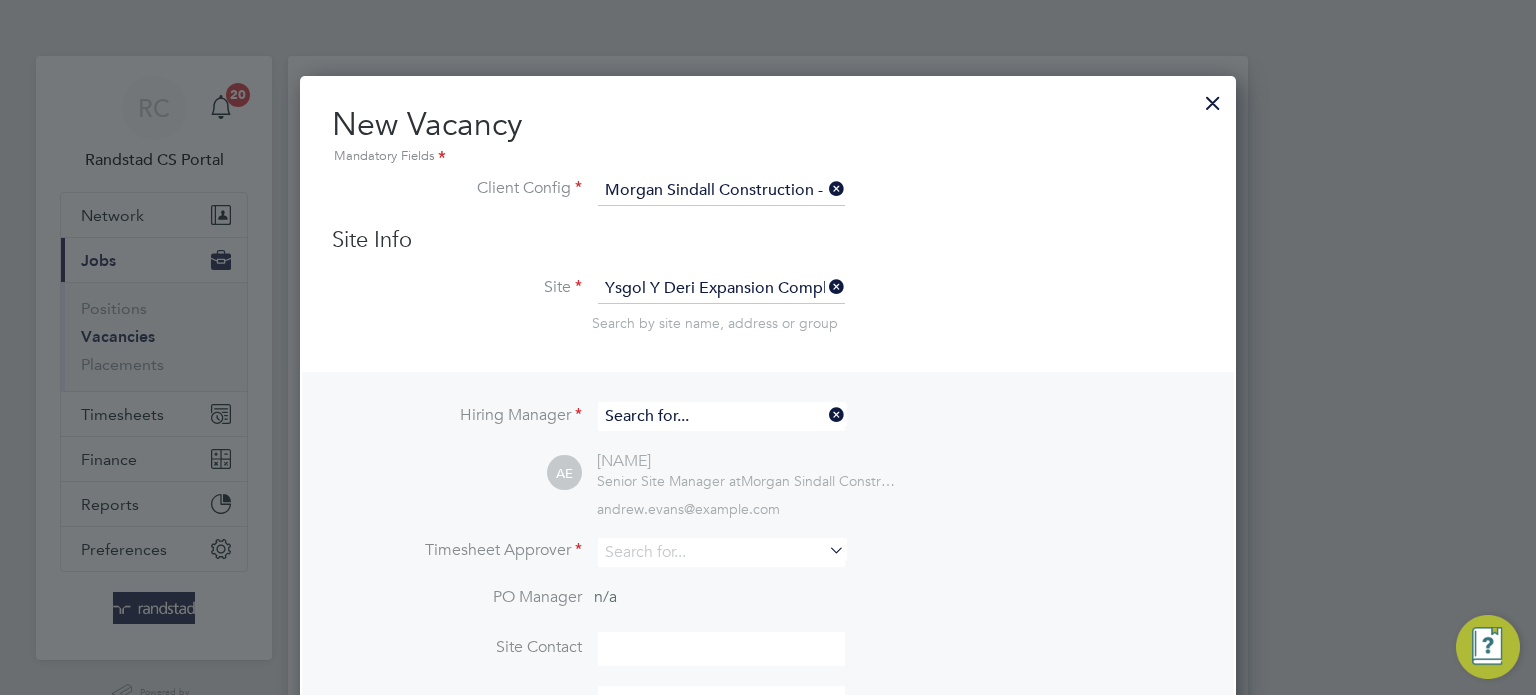 scroll, scrollTop: 744, scrollLeft: 937, axis: both 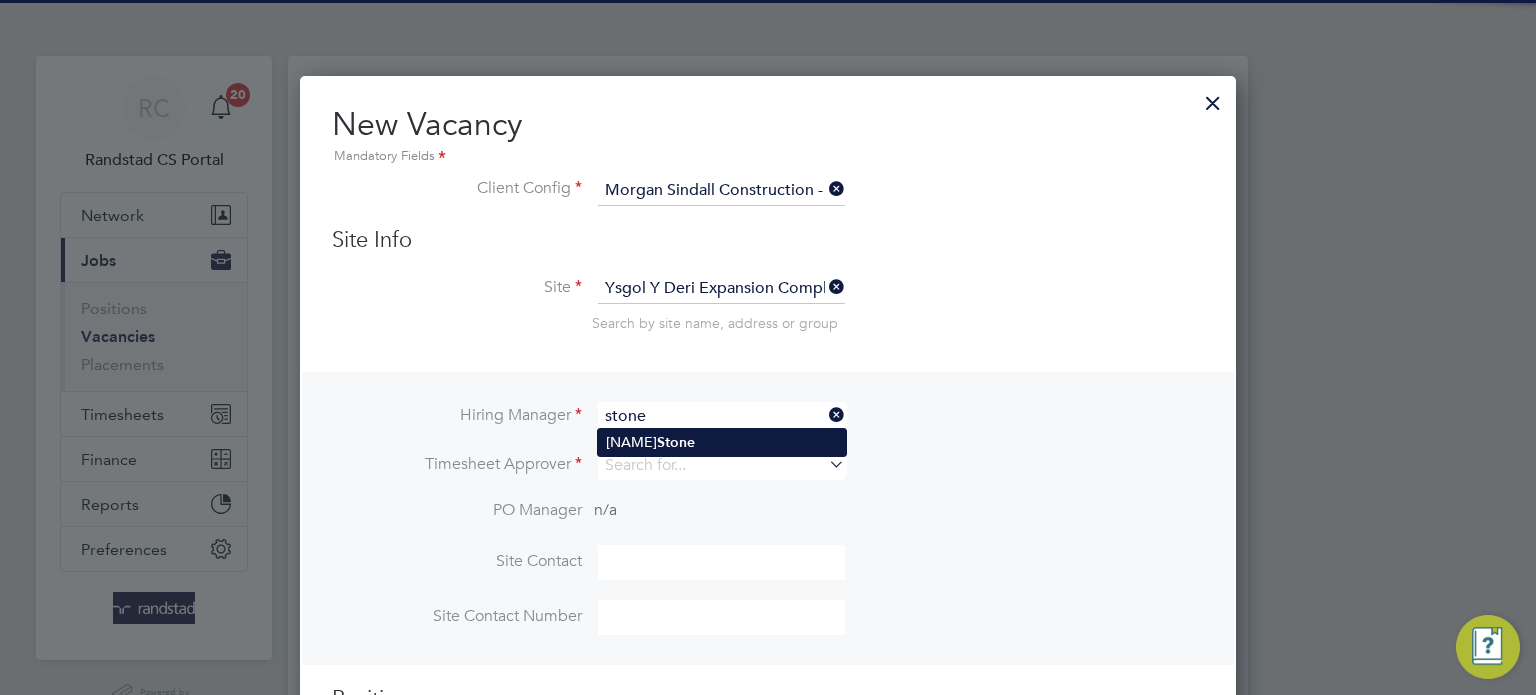click on "Nigel  Stone" 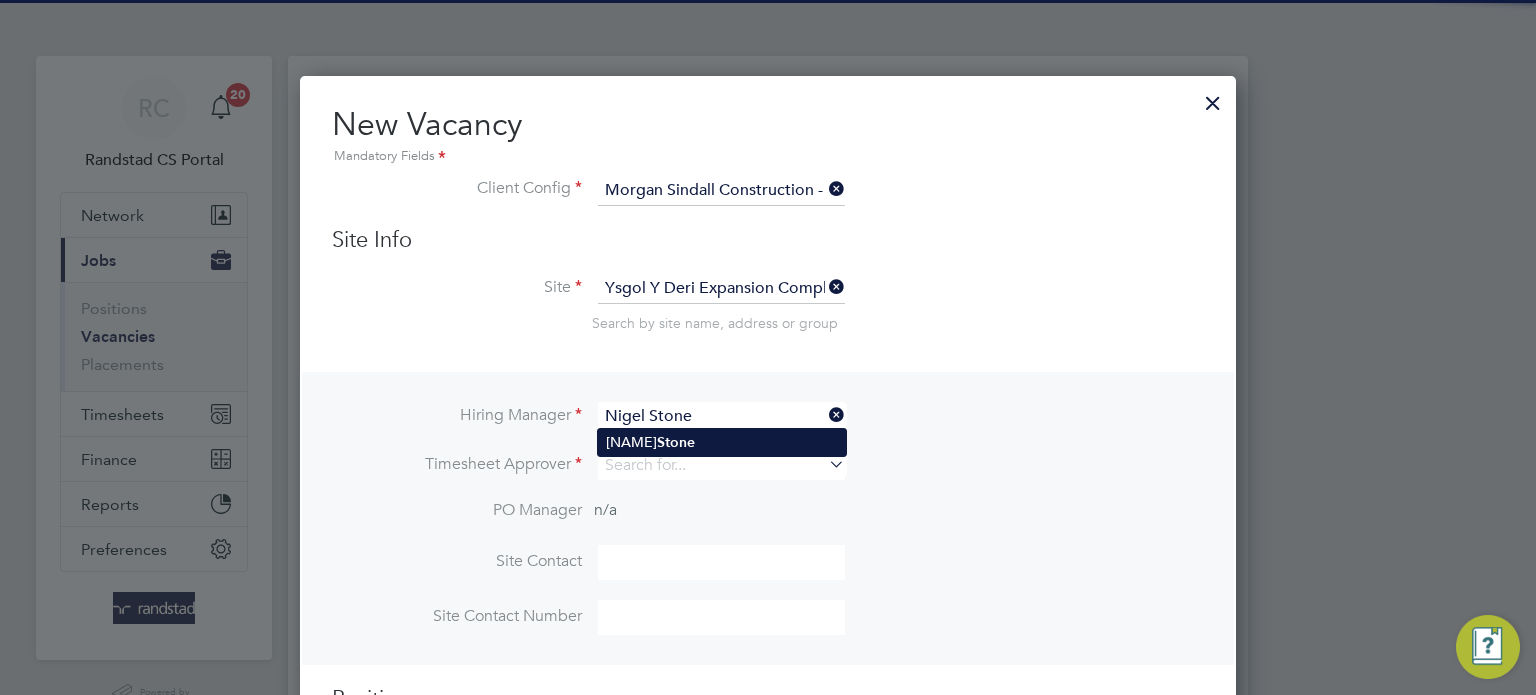 scroll, scrollTop: 10, scrollLeft: 10, axis: both 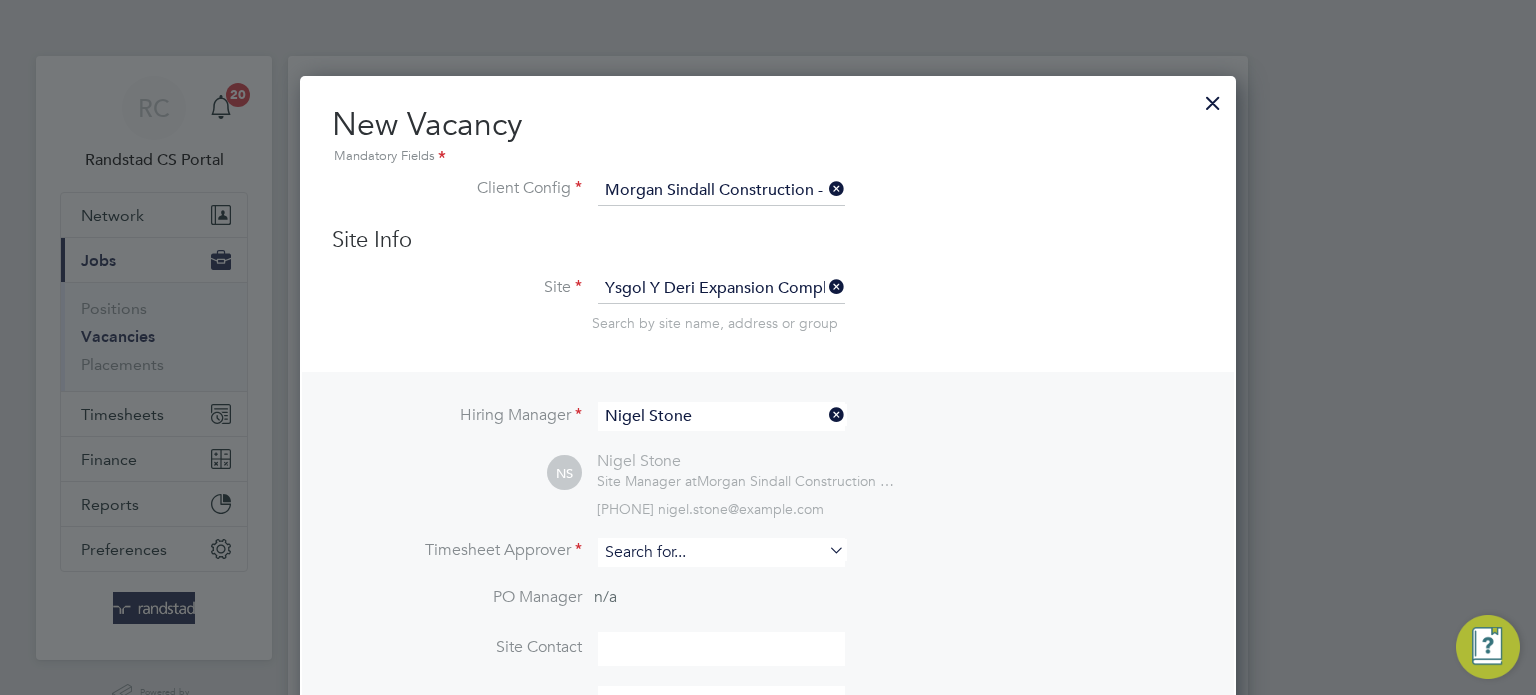 click at bounding box center (721, 552) 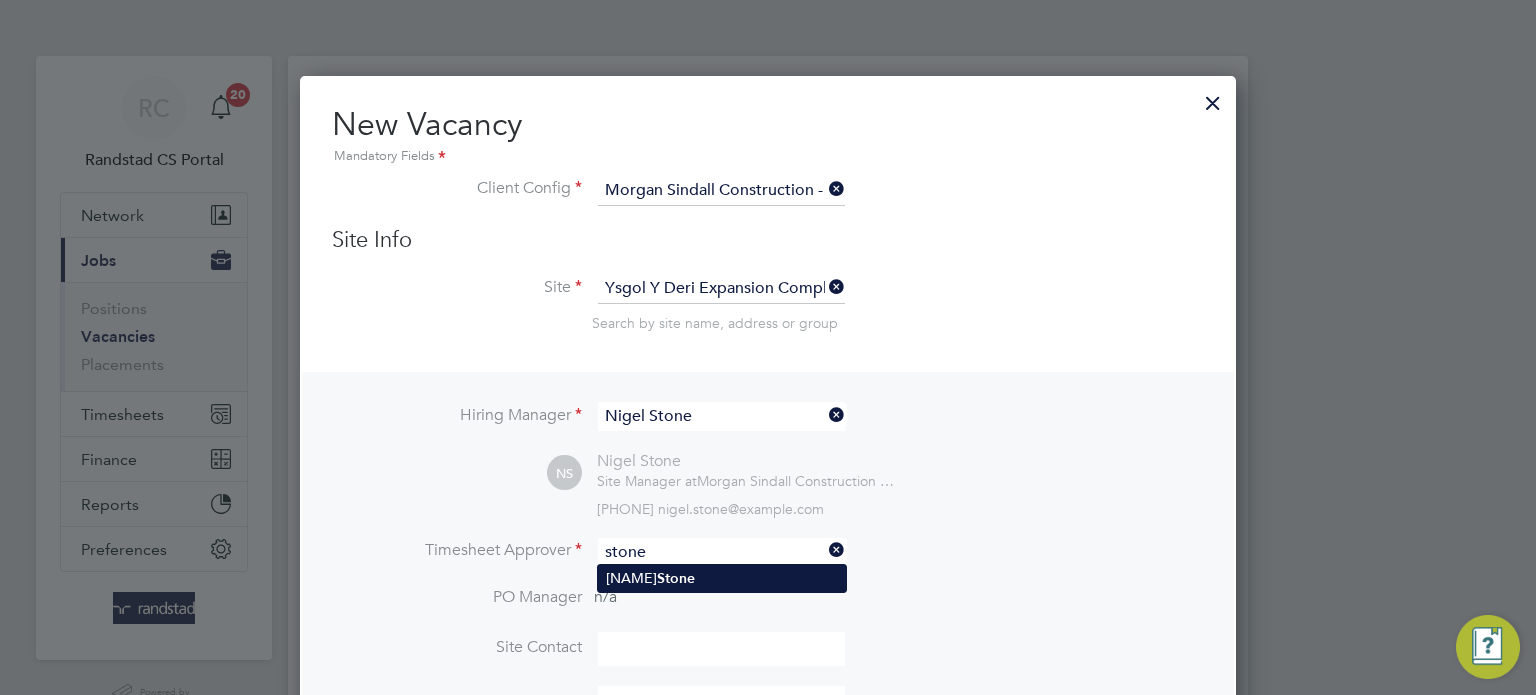 click on "Stone" 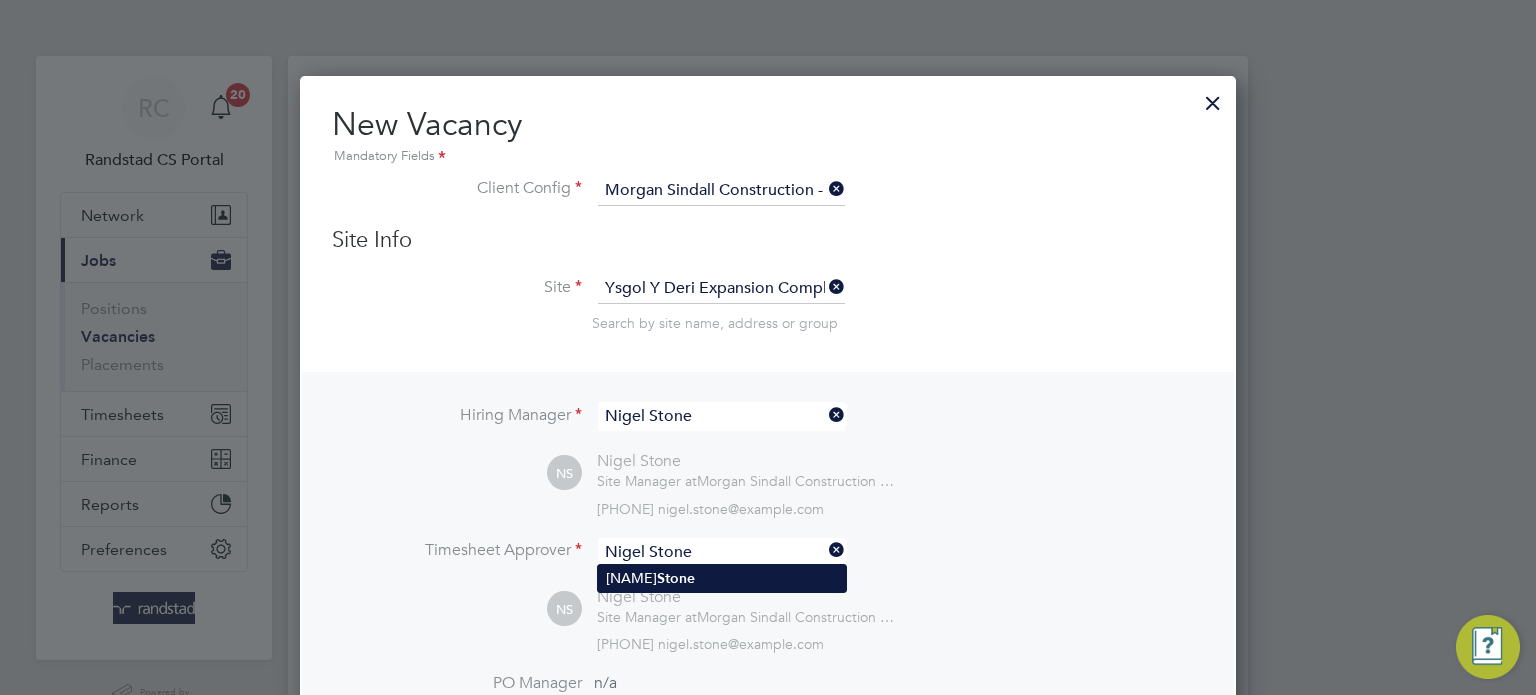scroll, scrollTop: 10, scrollLeft: 10, axis: both 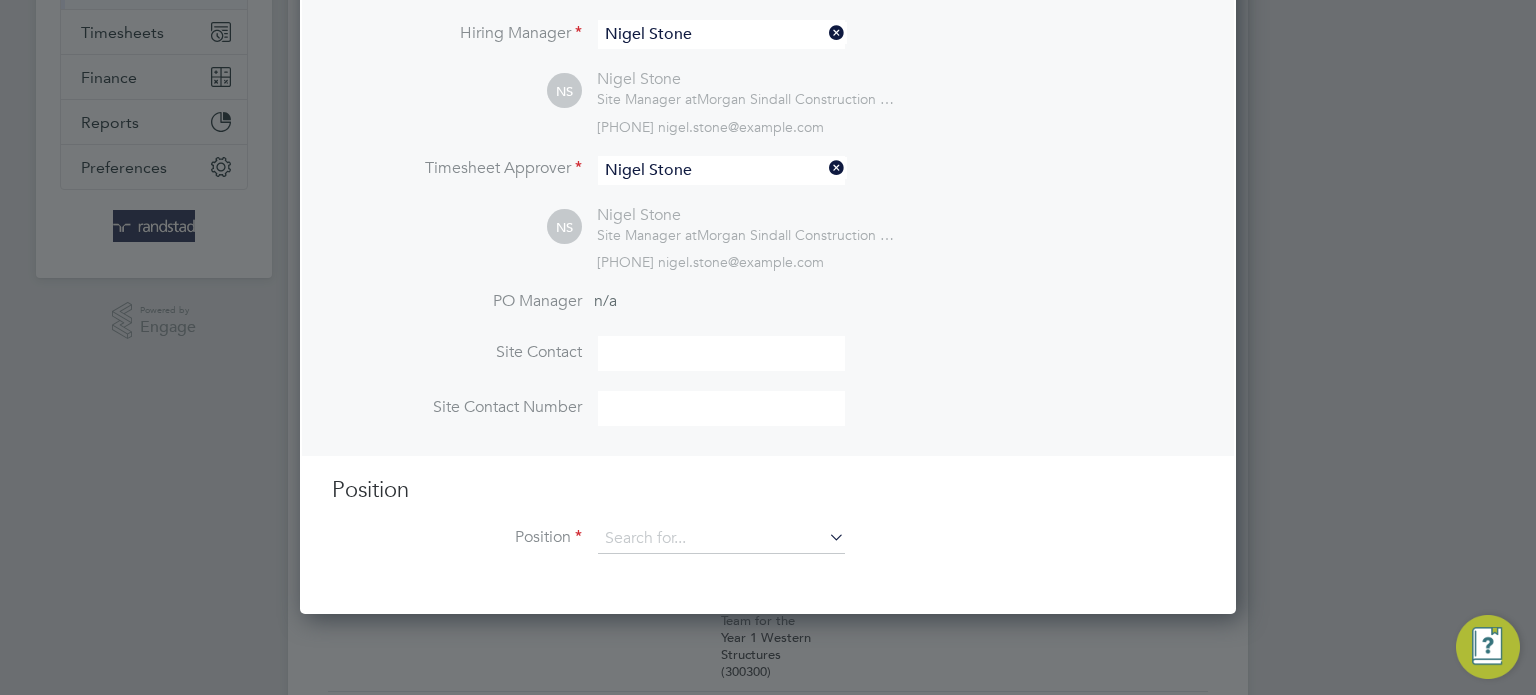 click on "Position Position" at bounding box center [768, 525] 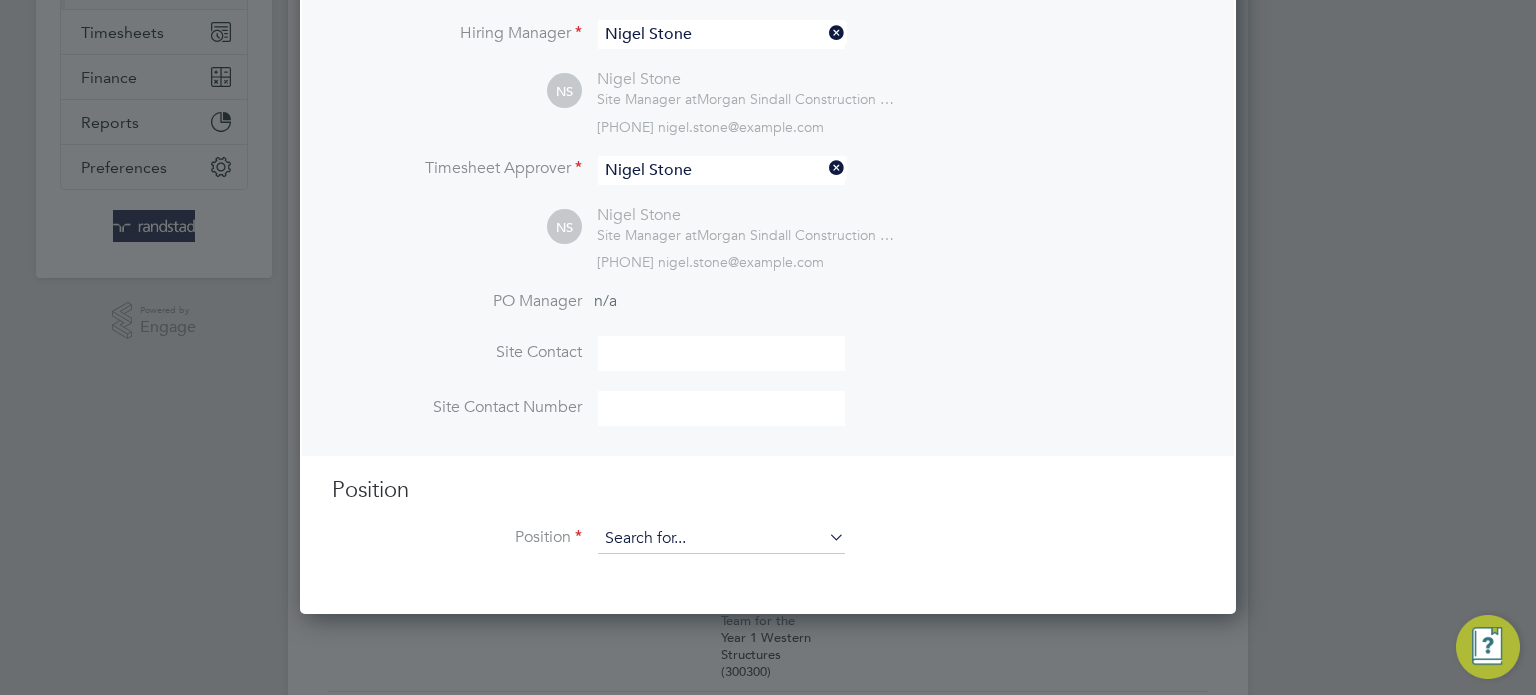 click at bounding box center [721, 539] 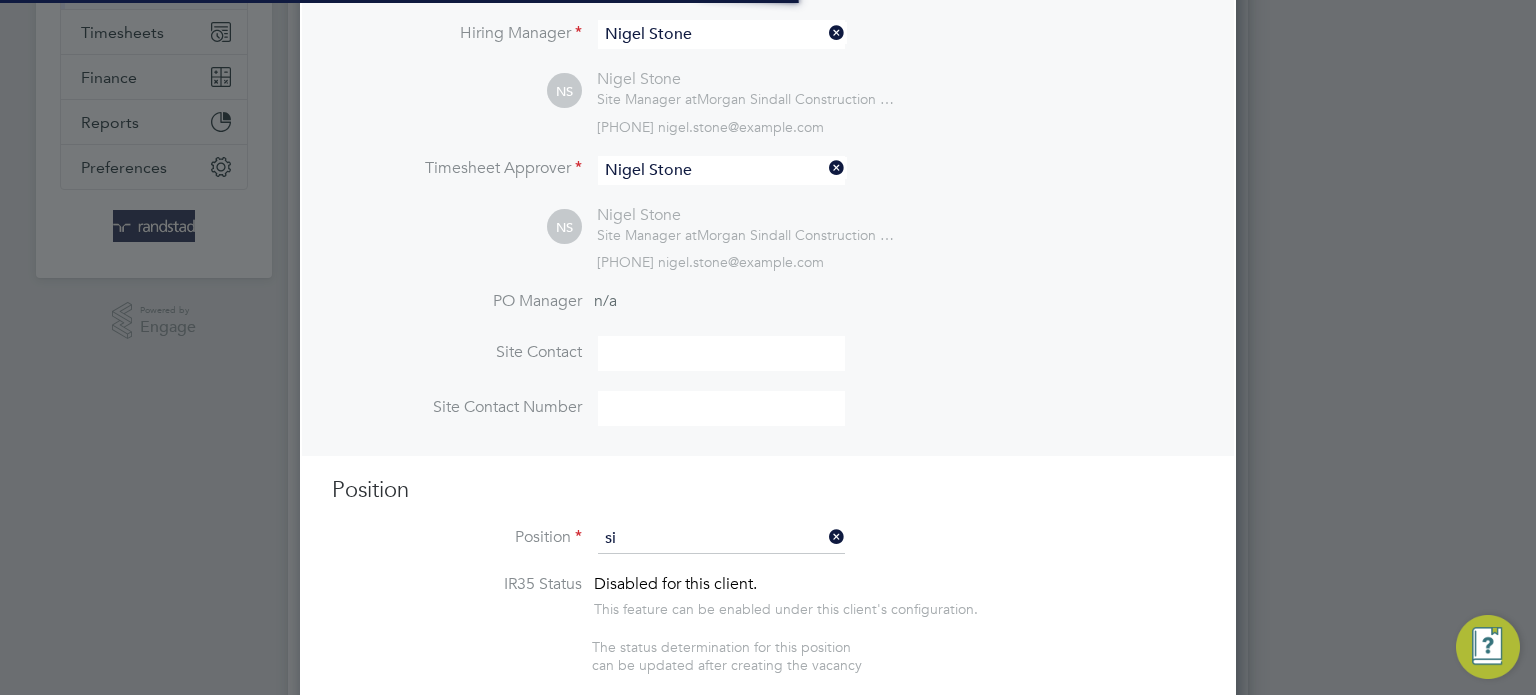 scroll, scrollTop: 9, scrollLeft: 10, axis: both 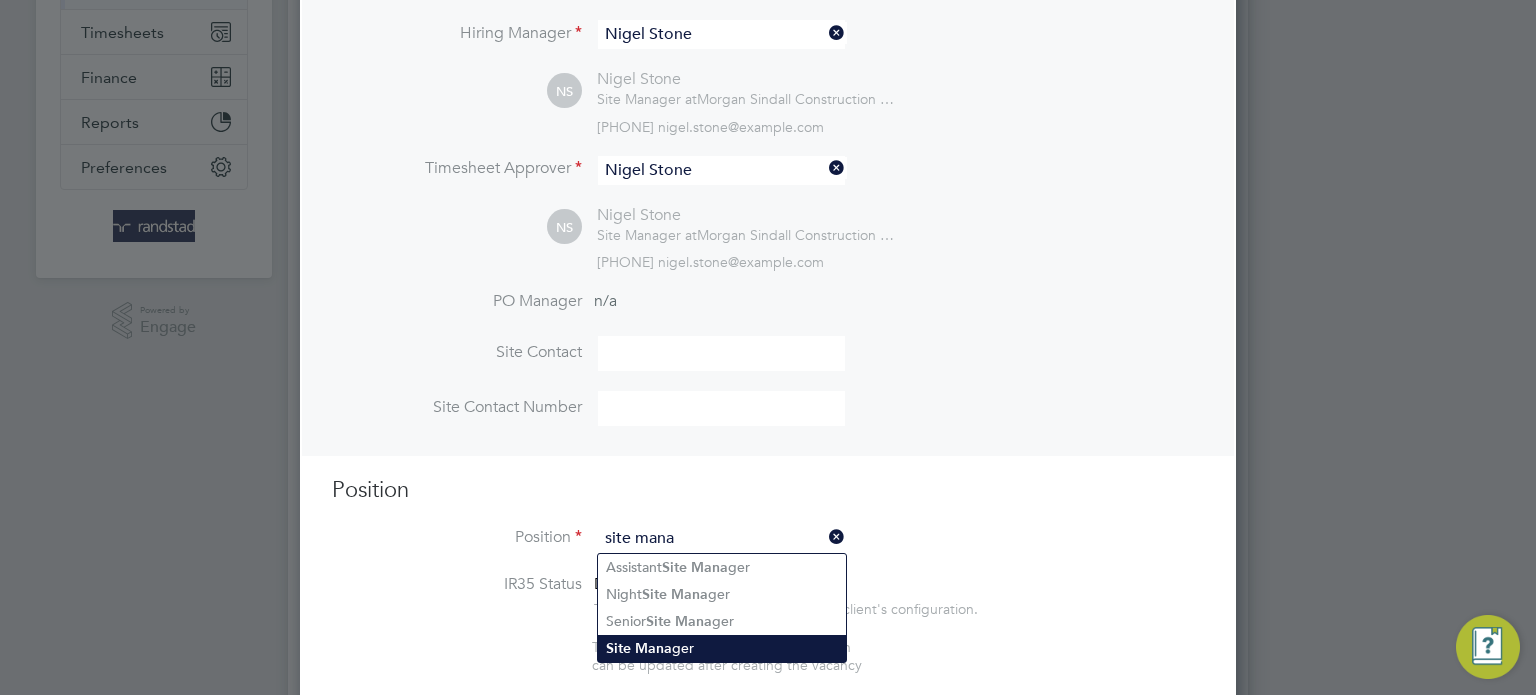 click on "Mana" 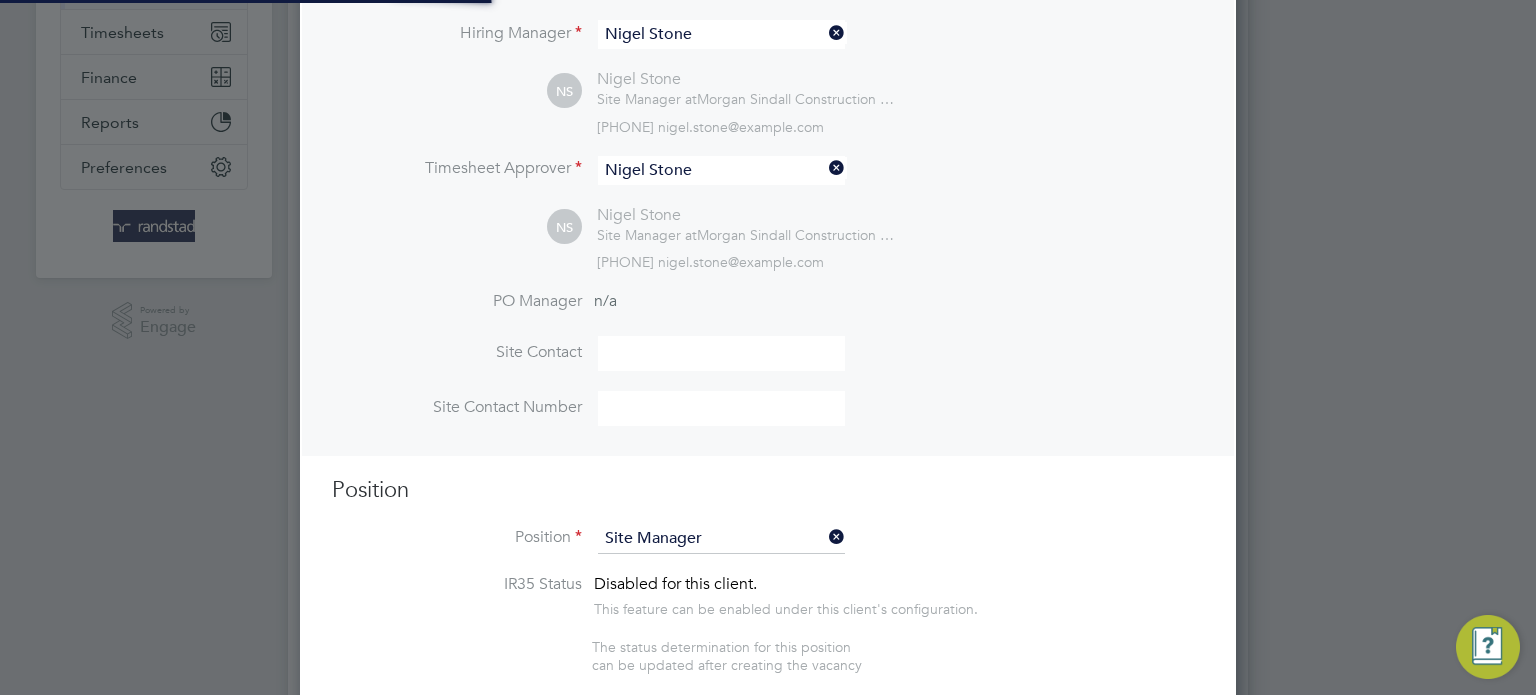 scroll, scrollTop: 9, scrollLeft: 10, axis: both 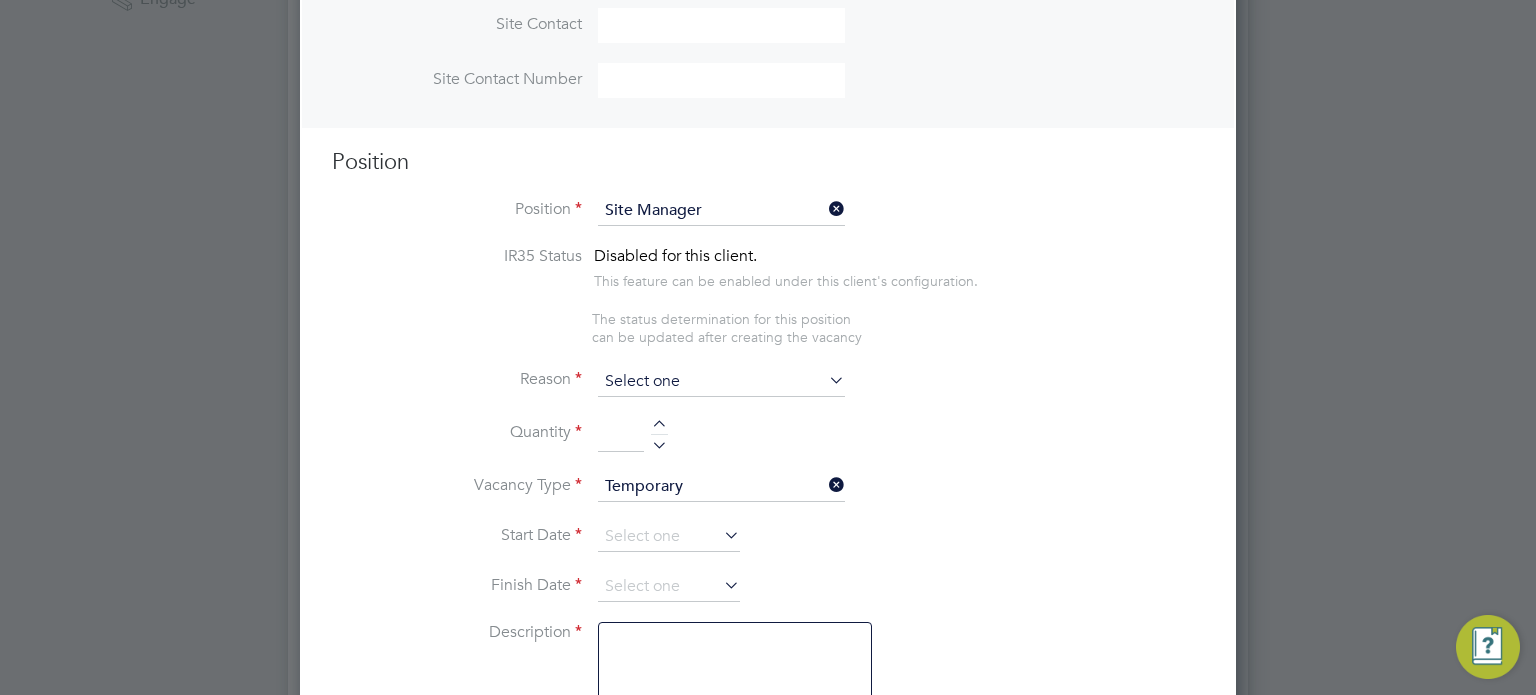 click at bounding box center [721, 382] 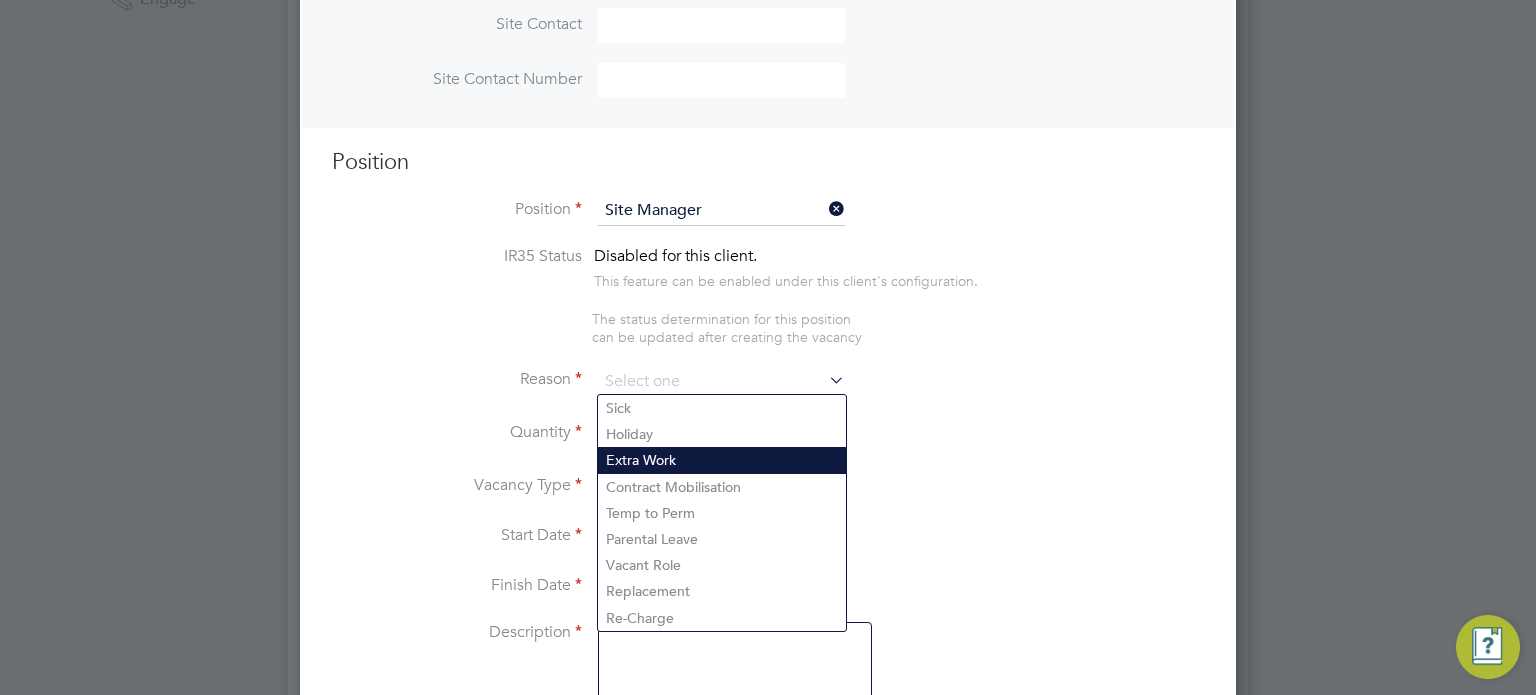 click on "Extra Work" 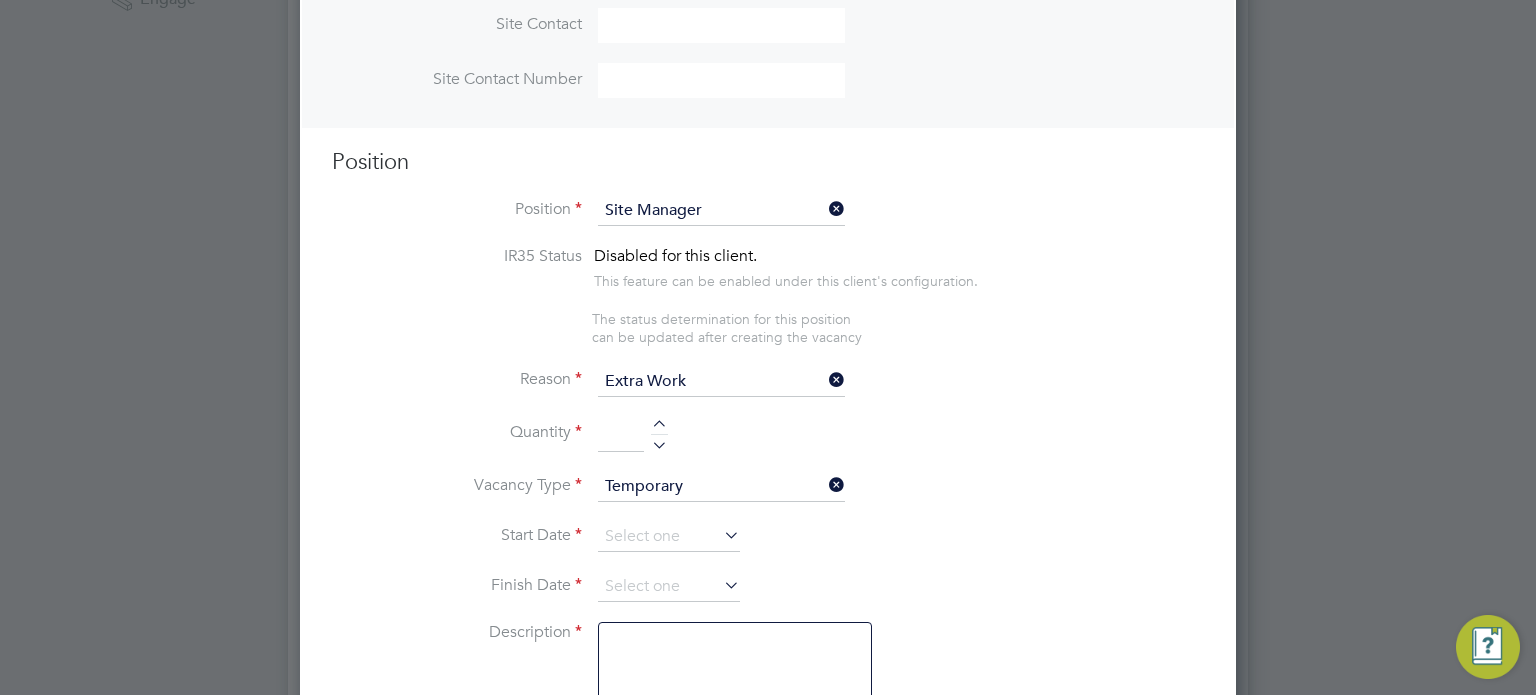 click at bounding box center [659, 442] 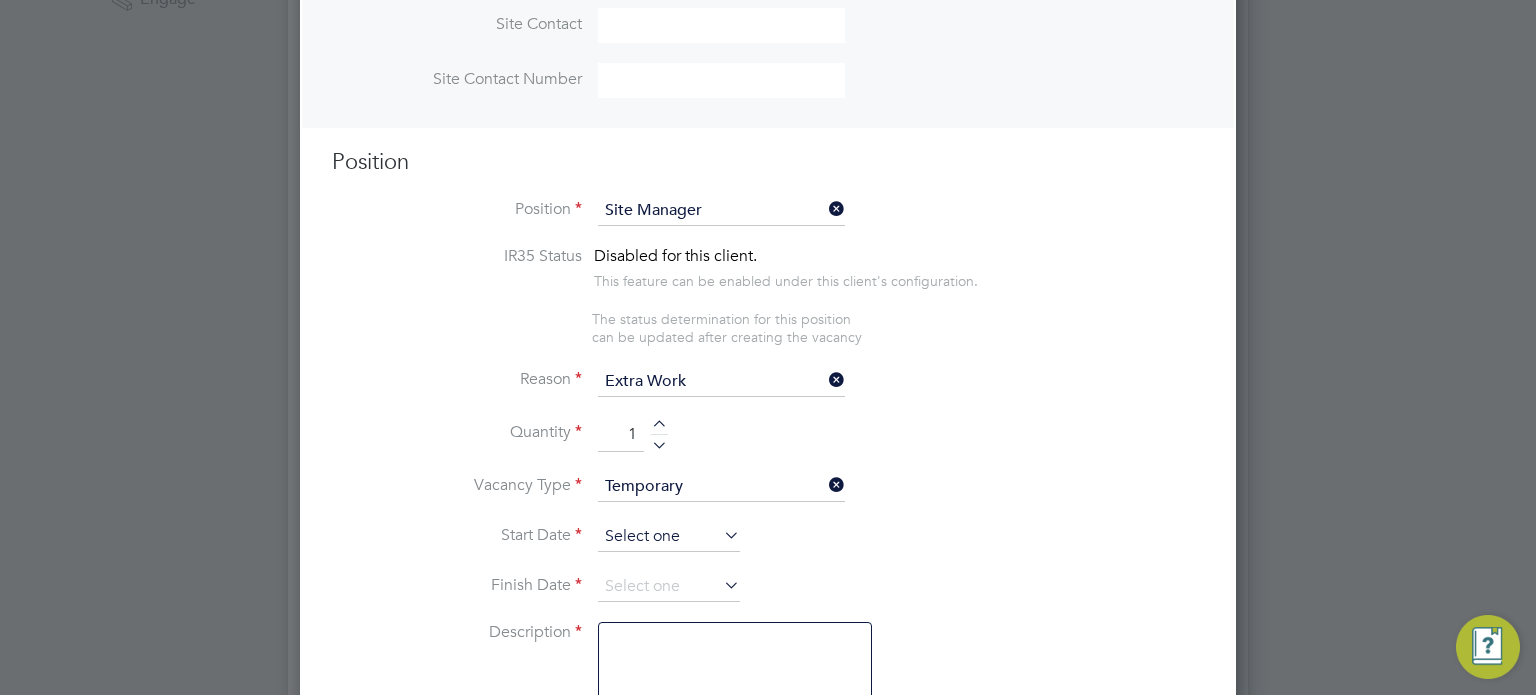 click at bounding box center (669, 537) 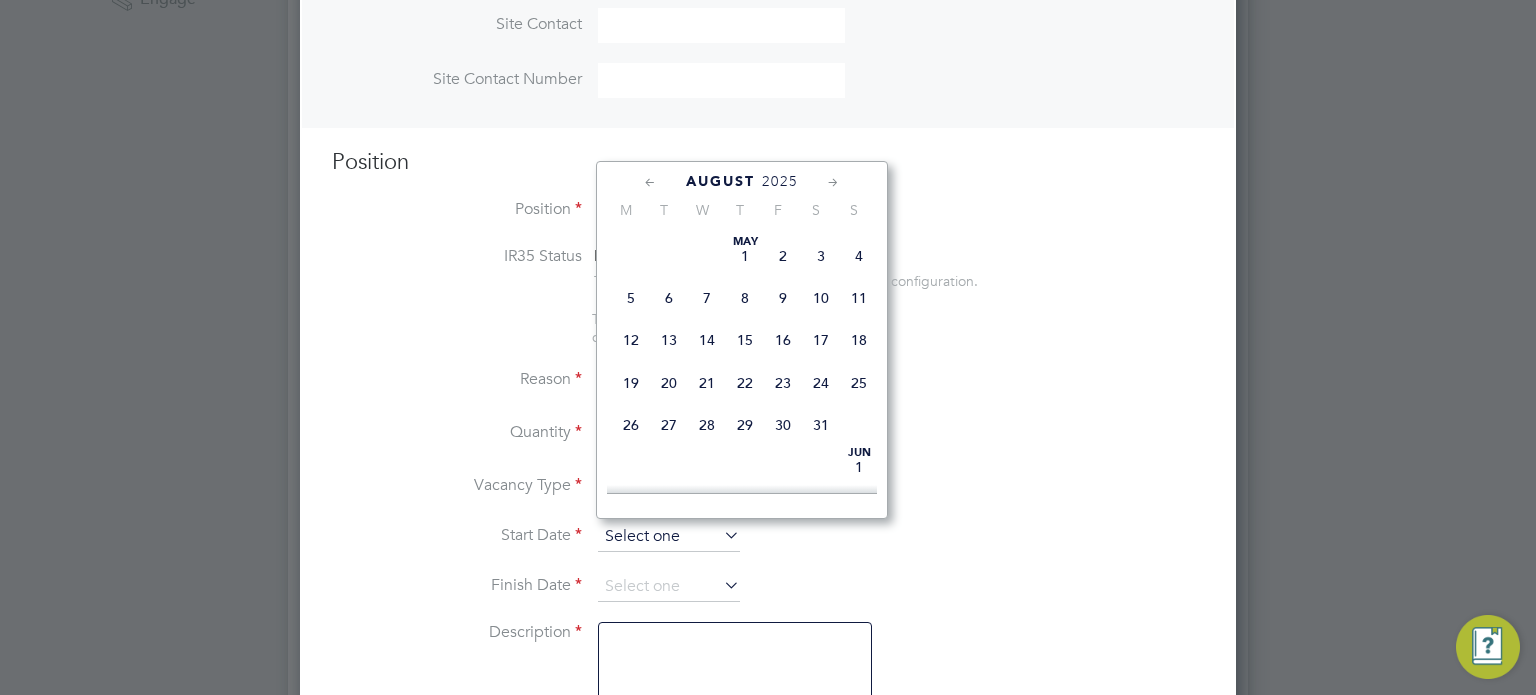 scroll, scrollTop: 666, scrollLeft: 0, axis: vertical 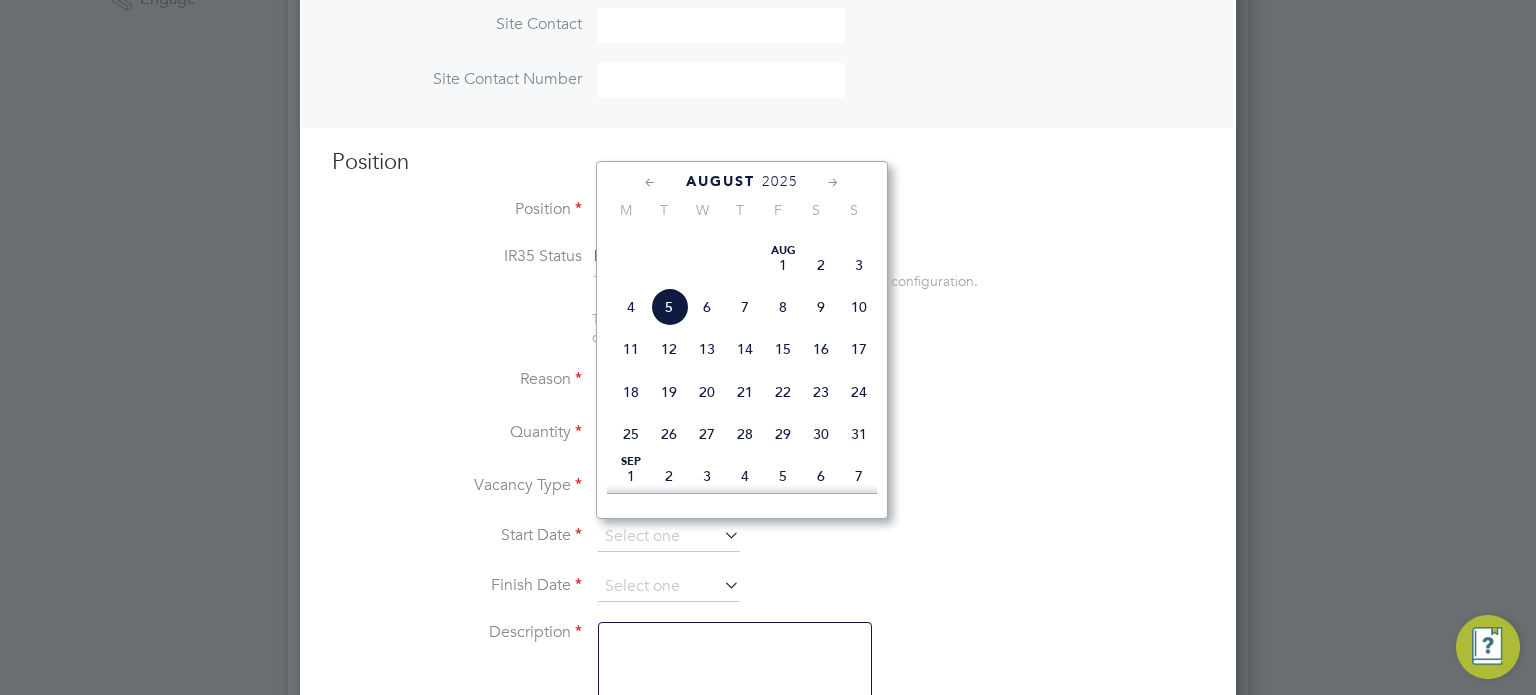 click on "28" 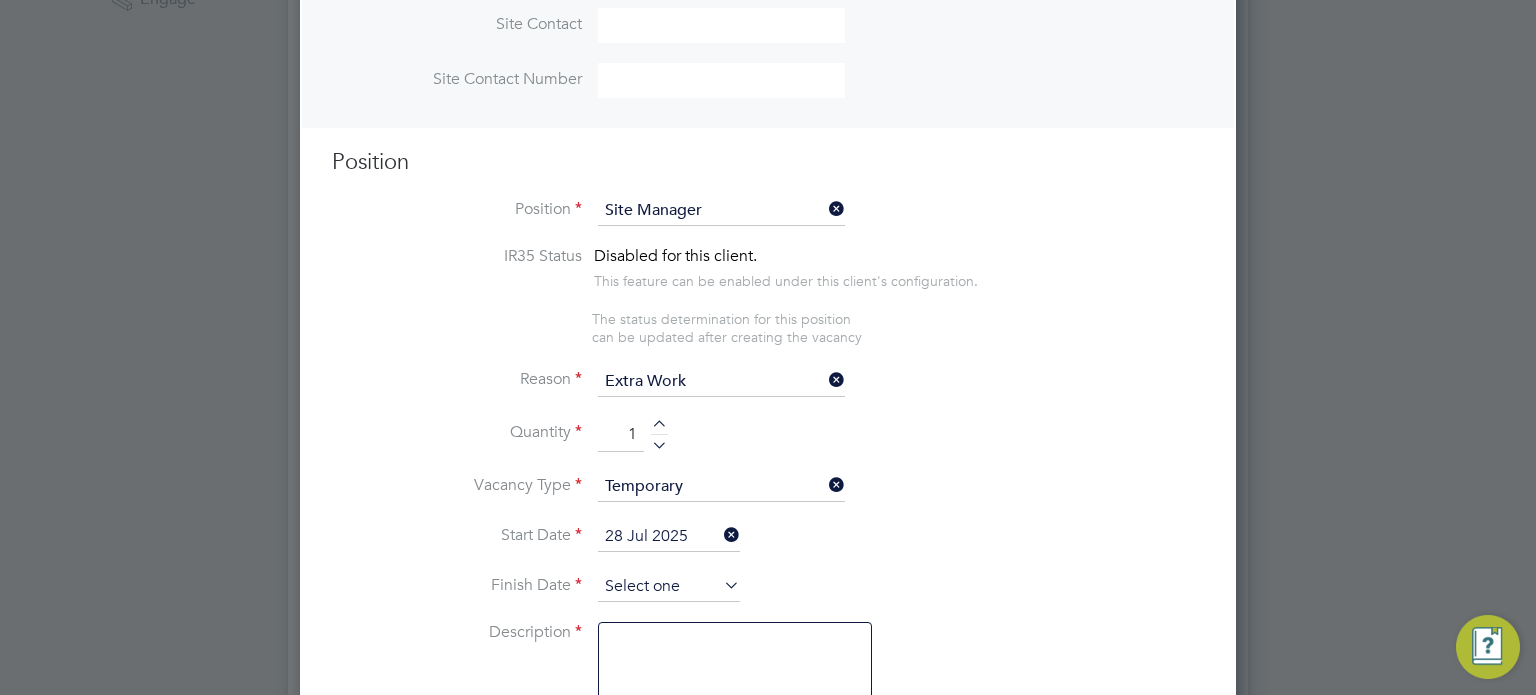 click at bounding box center (669, 587) 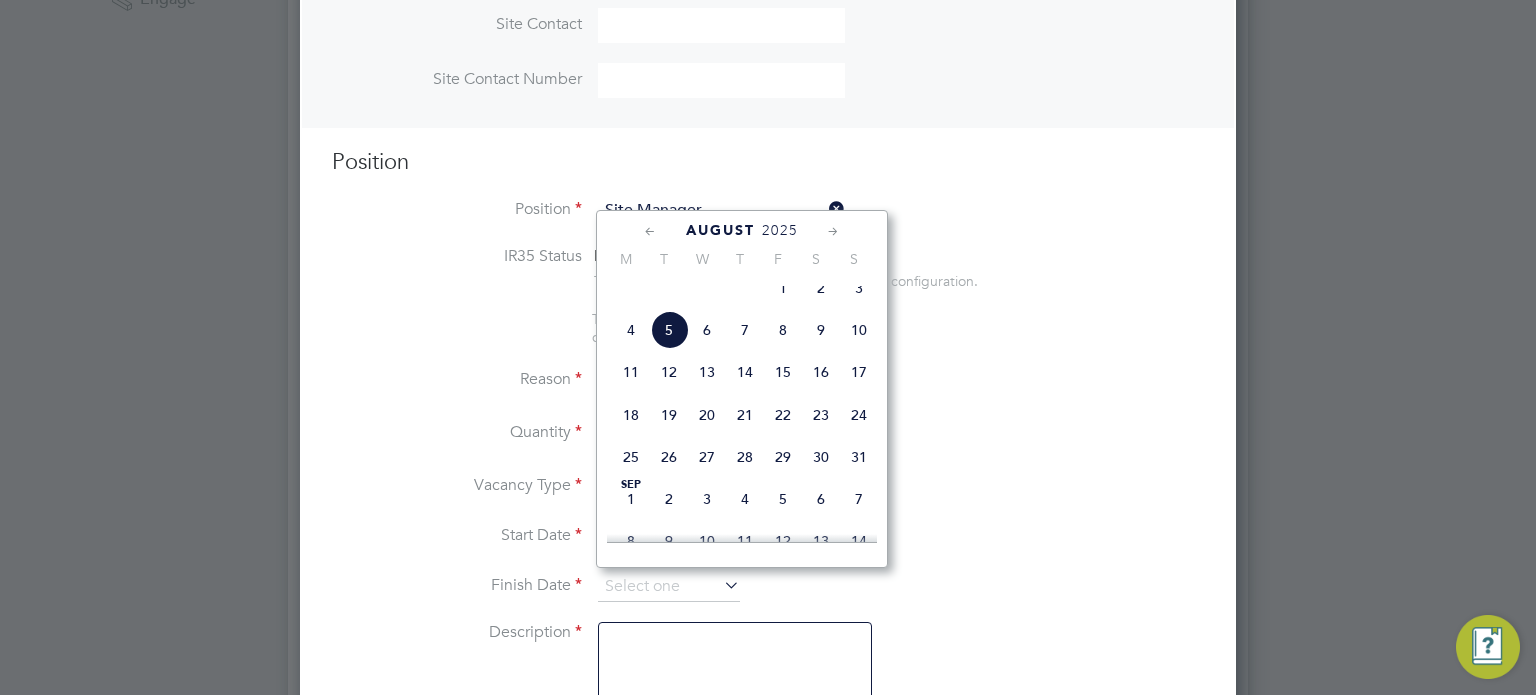 scroll, scrollTop: 693, scrollLeft: 0, axis: vertical 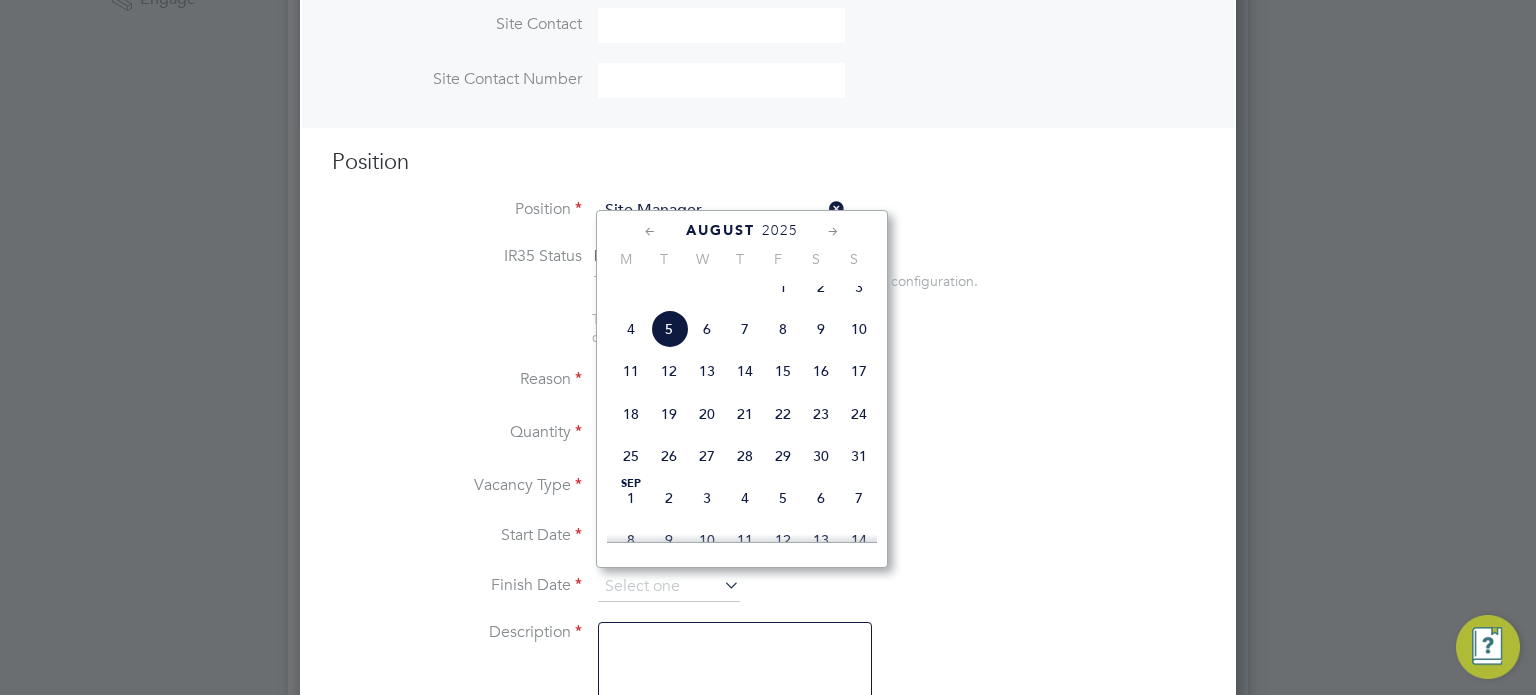 click on "29" 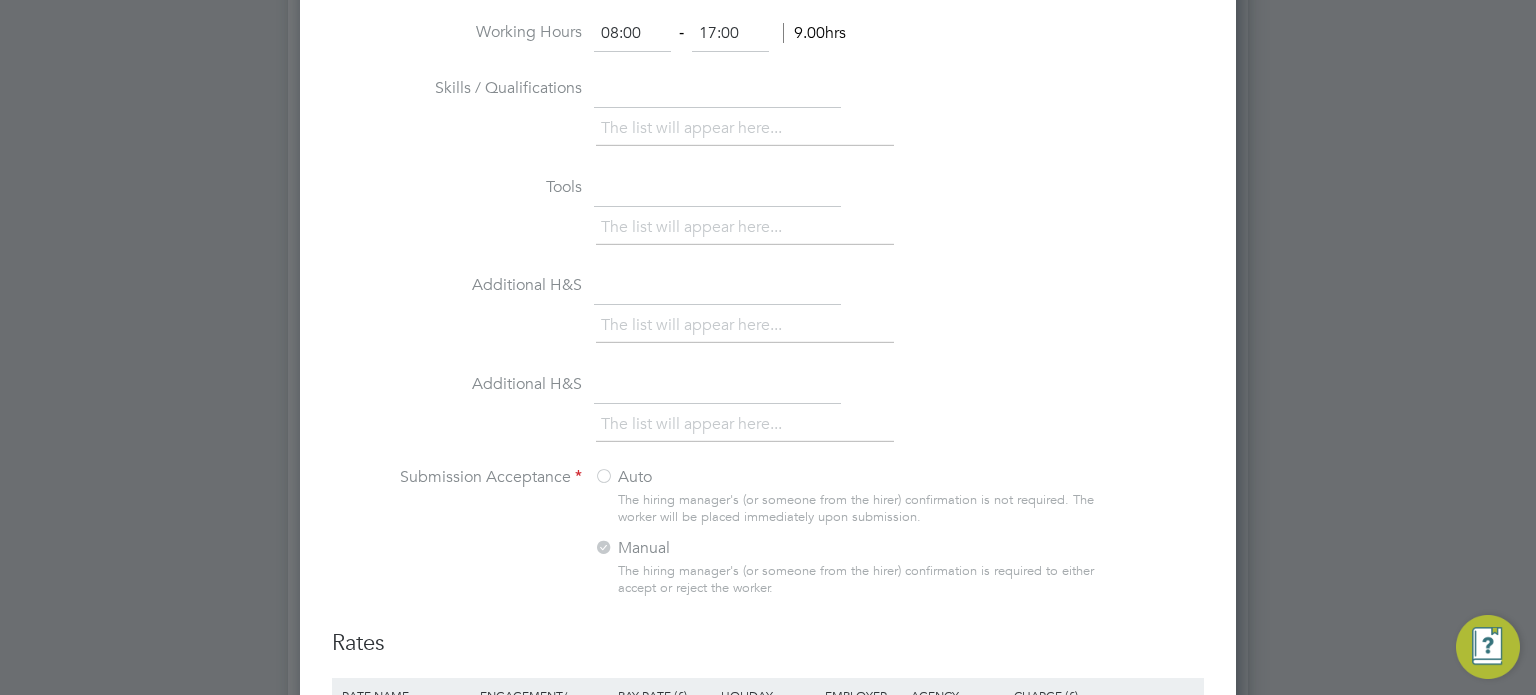scroll, scrollTop: 1152, scrollLeft: 0, axis: vertical 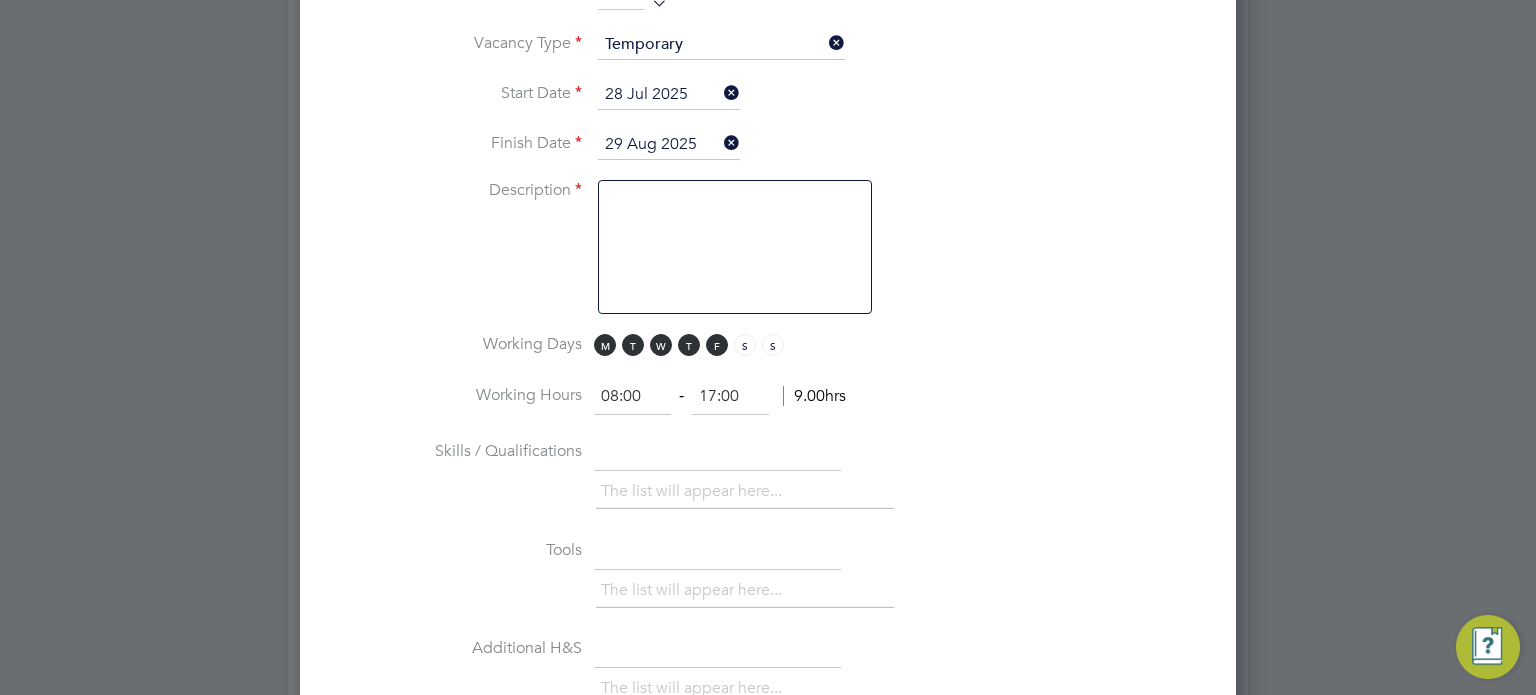 click at bounding box center (735, 247) 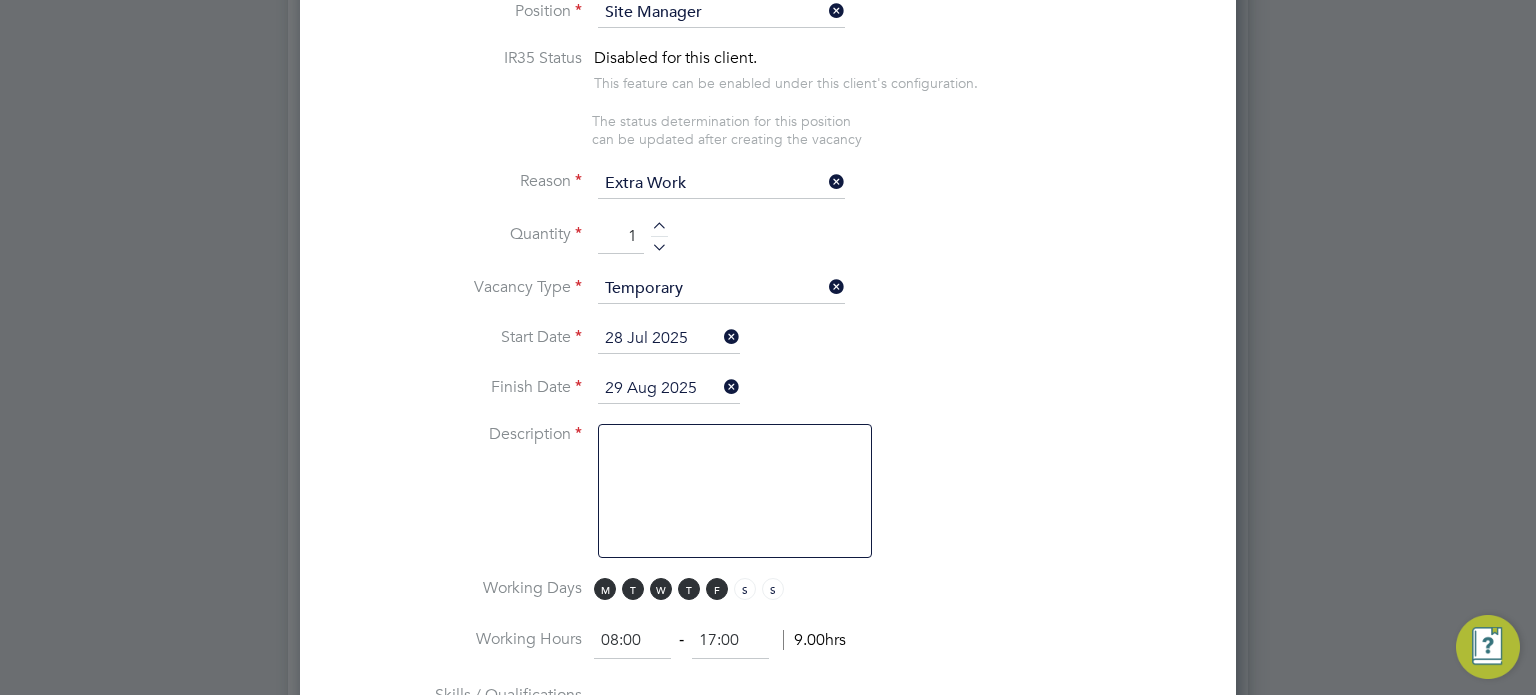 scroll, scrollTop: 866, scrollLeft: 0, axis: vertical 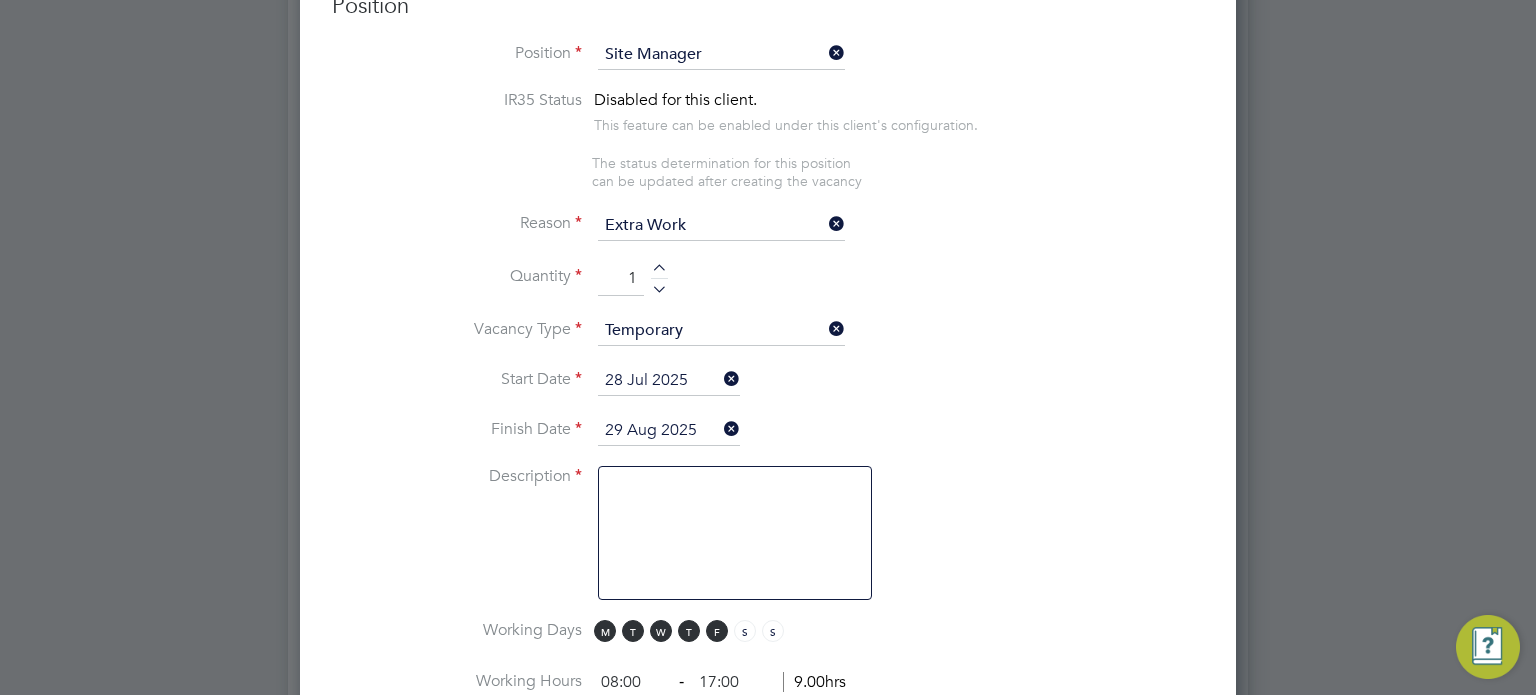 click at bounding box center (735, 533) 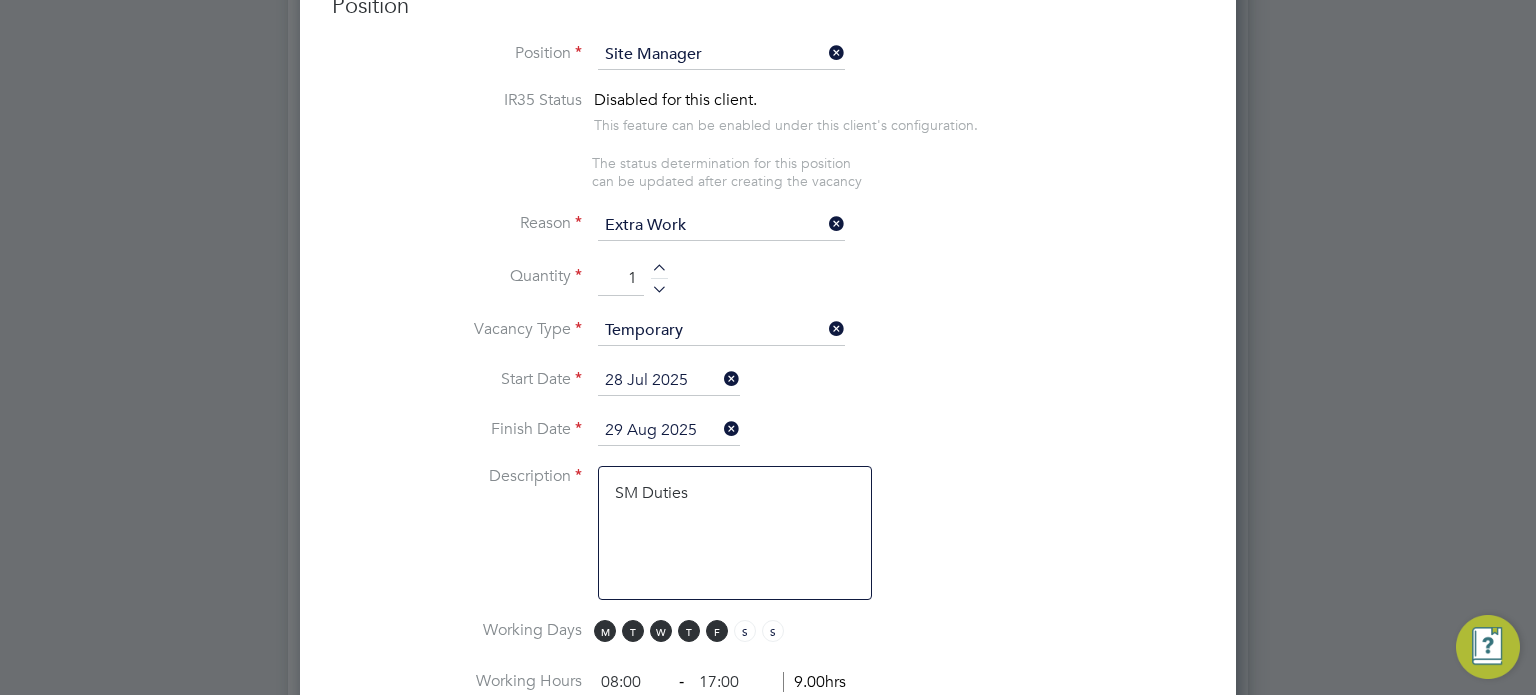 type on "SM Duties" 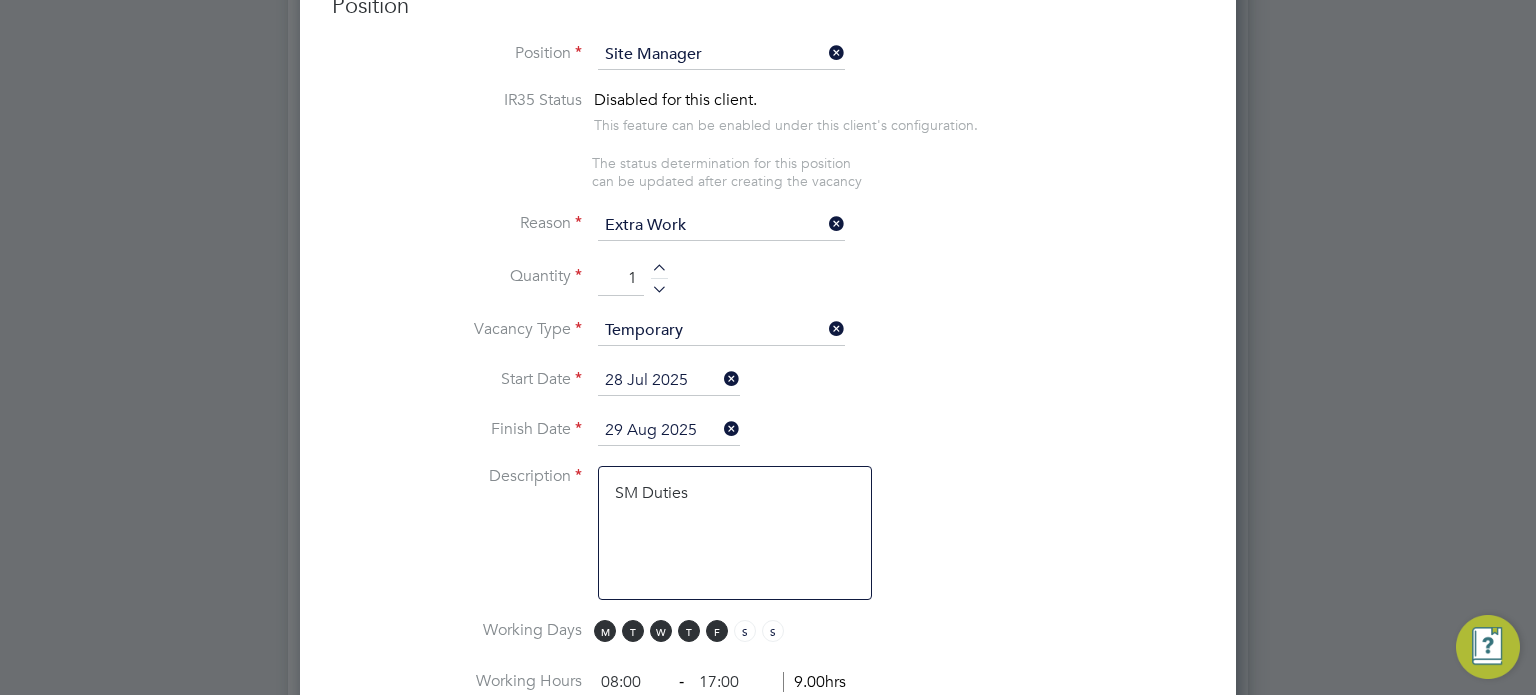 click on "Description   SM Duties" at bounding box center [768, 543] 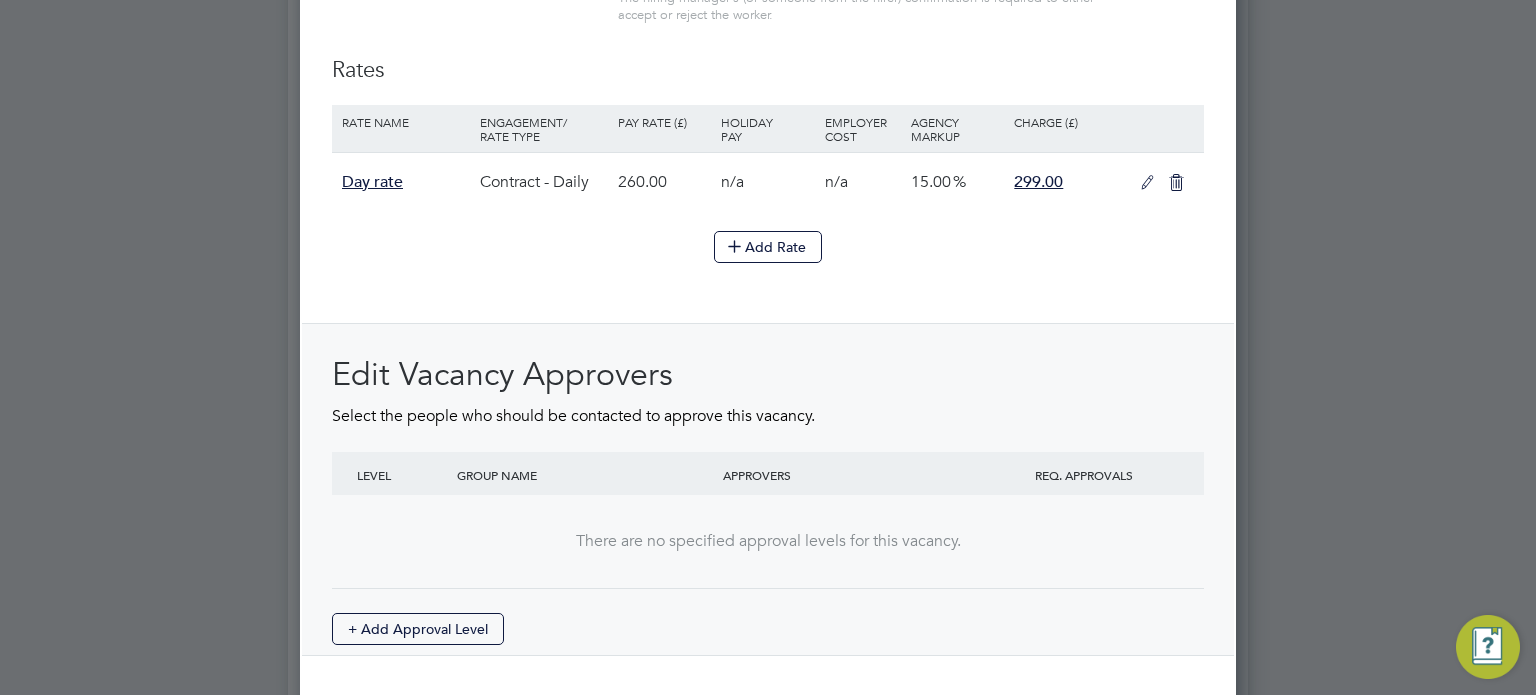 scroll, scrollTop: 2410, scrollLeft: 0, axis: vertical 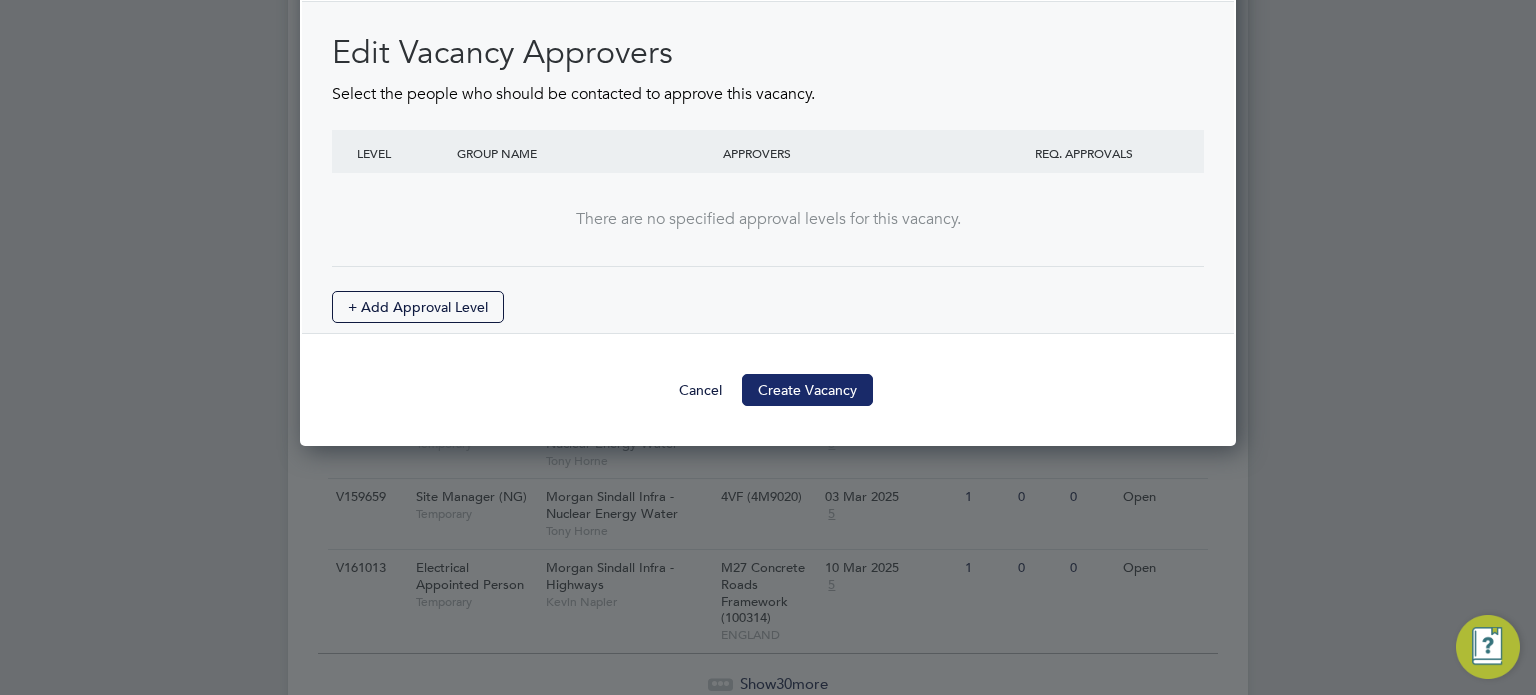 click on "Create Vacancy" at bounding box center (807, 390) 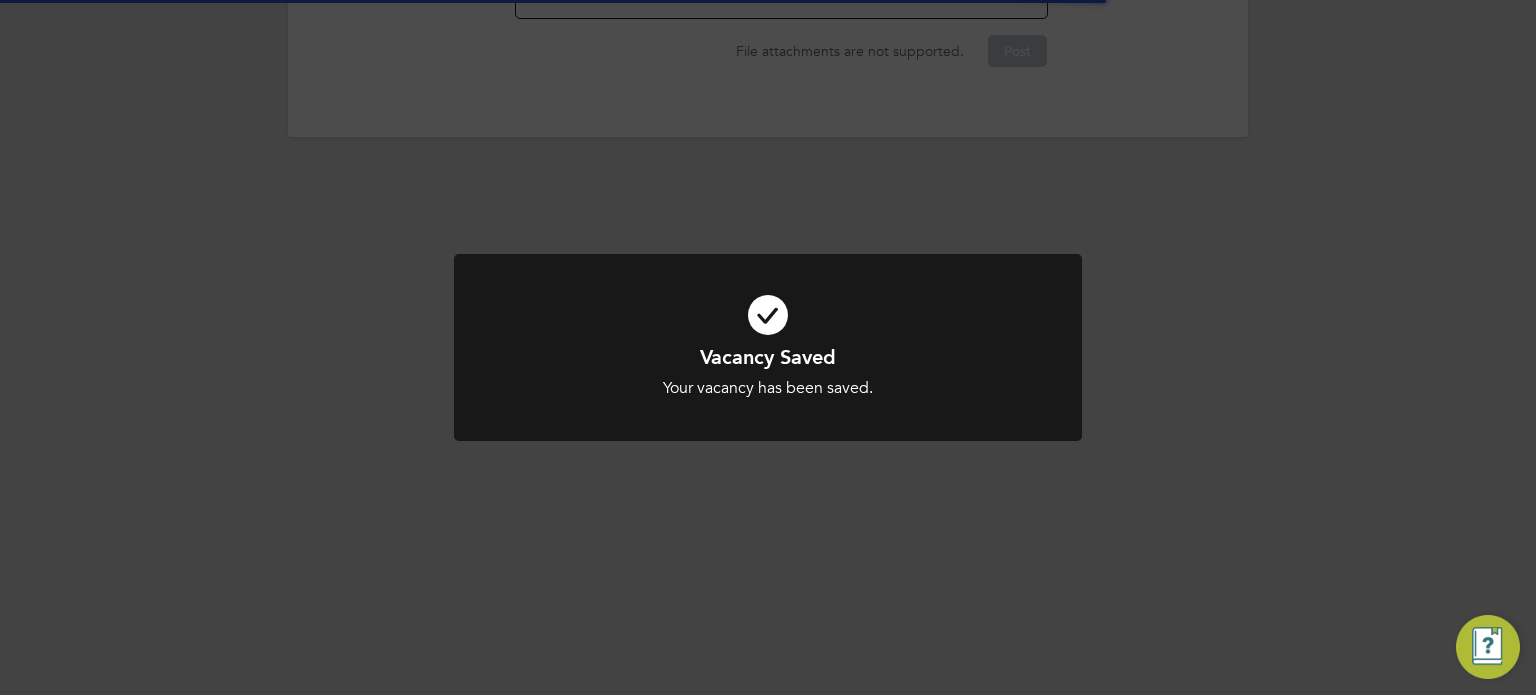 scroll, scrollTop: 0, scrollLeft: 0, axis: both 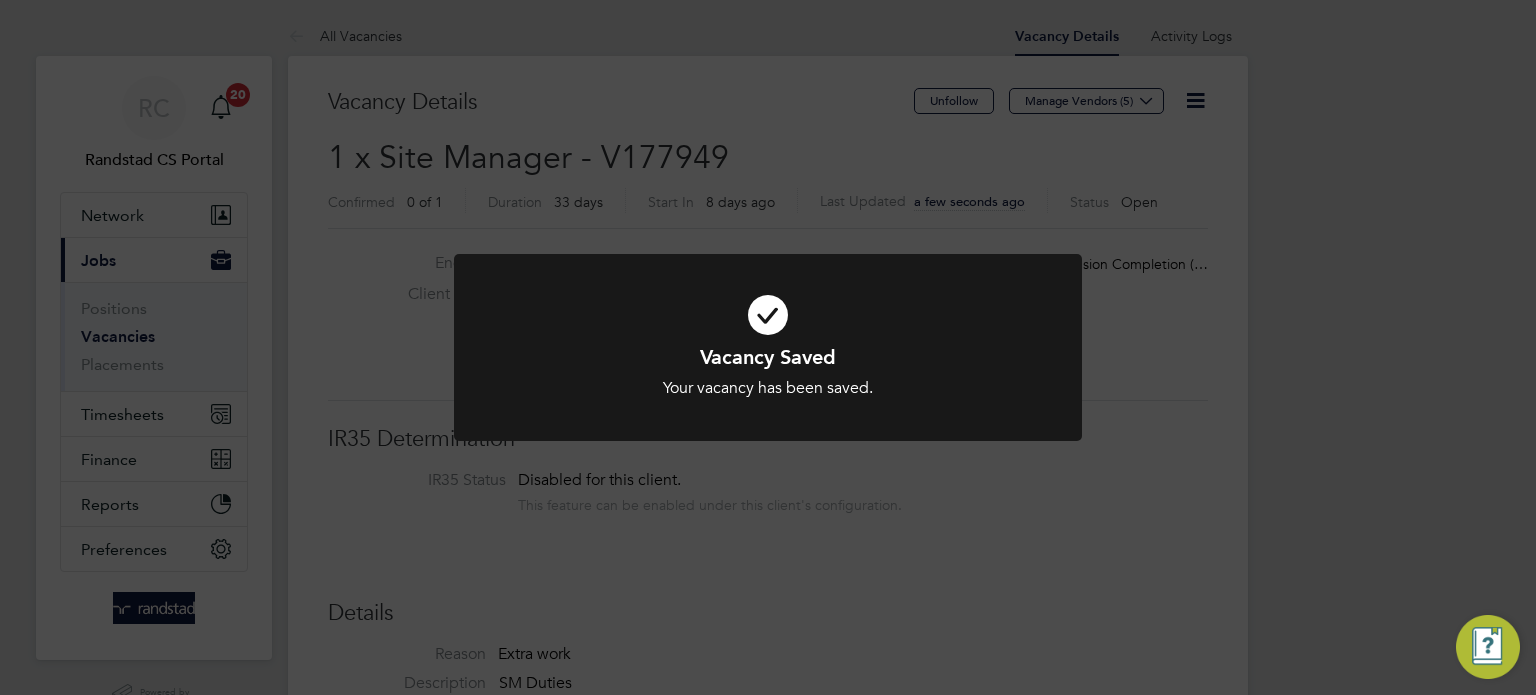 click on "Vacancy Saved Your vacancy has been saved. Cancel Okay" 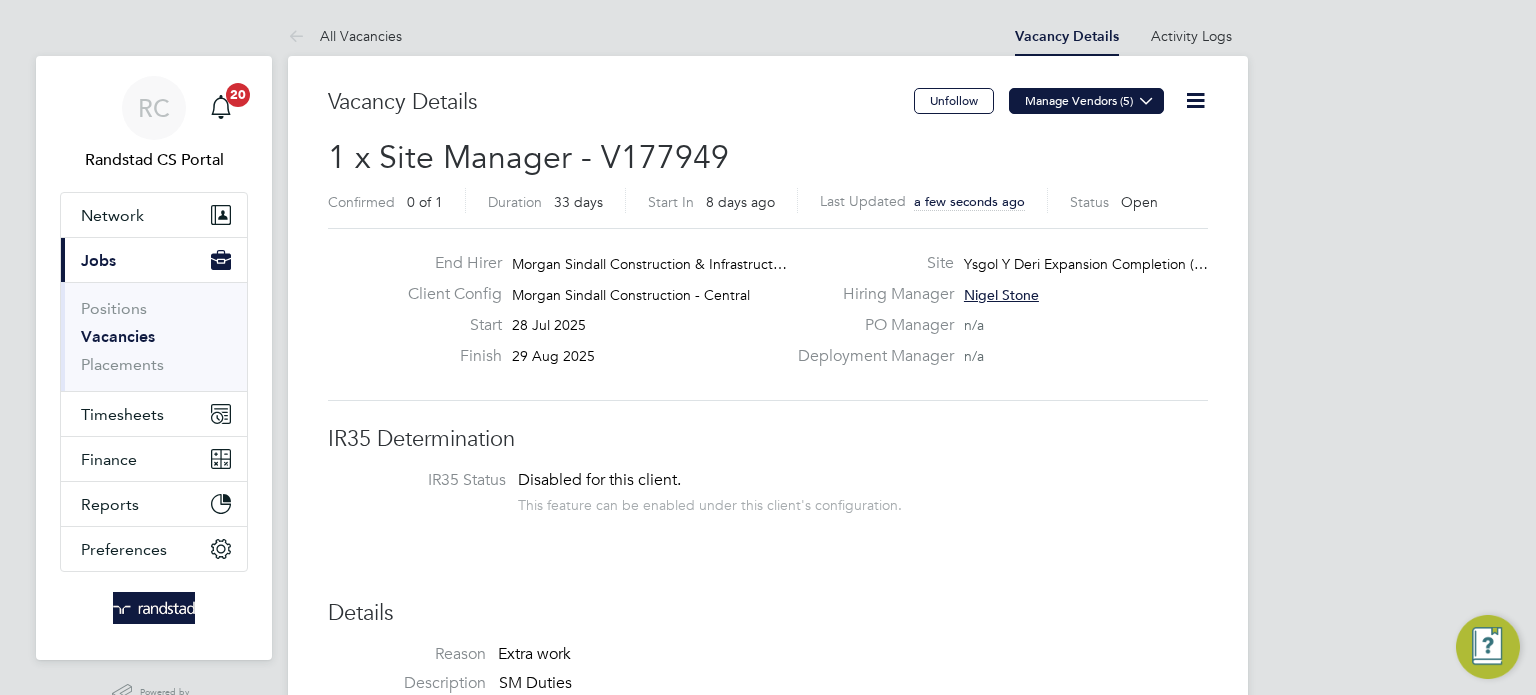 click on "Manage Vendors (5)" 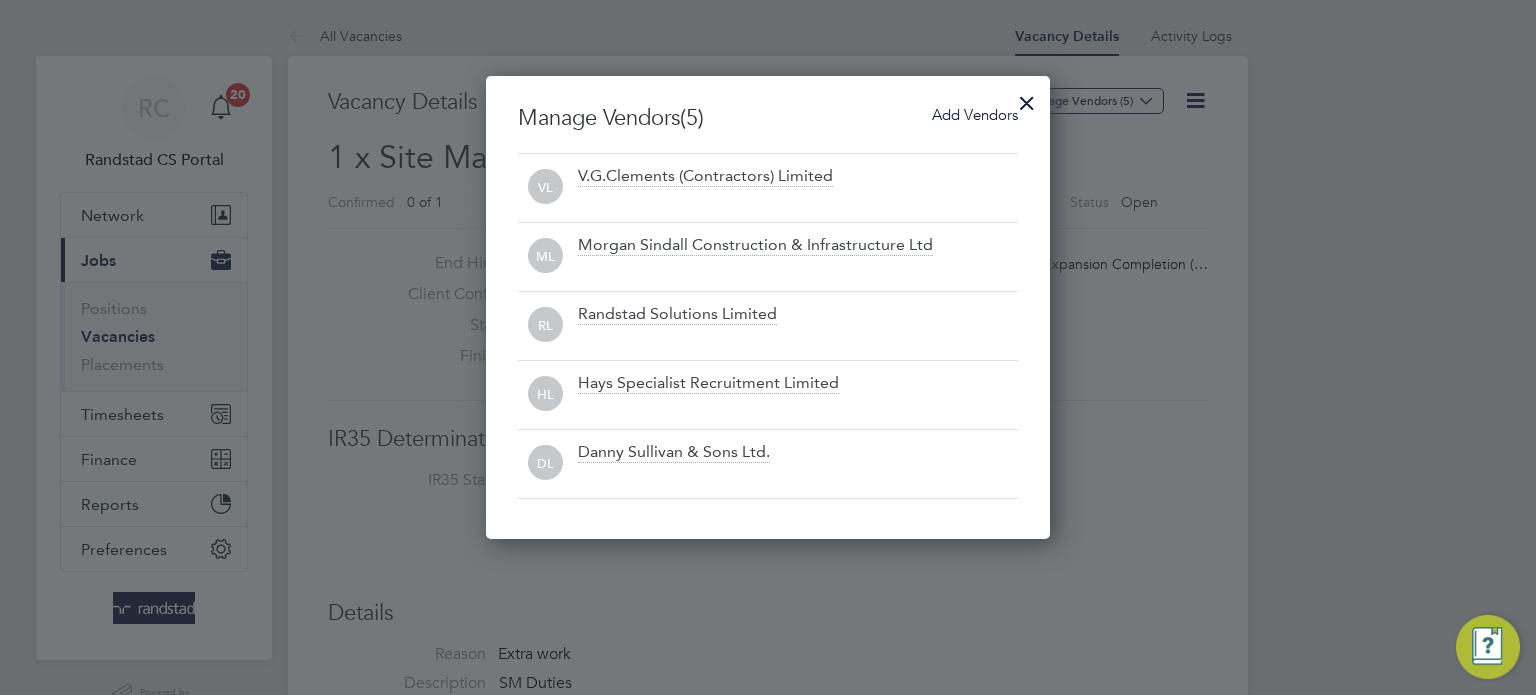click on "Add Vendors" at bounding box center (975, 114) 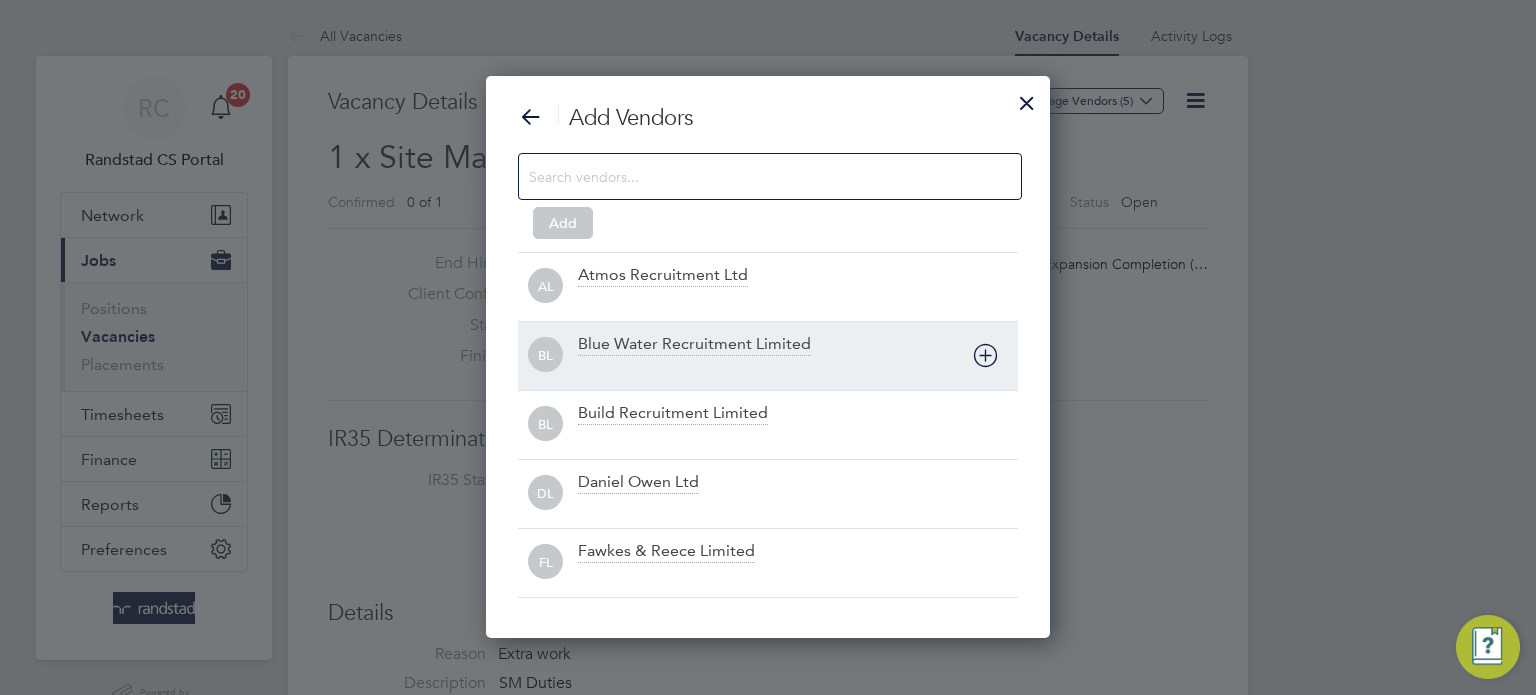 click at bounding box center [985, 355] 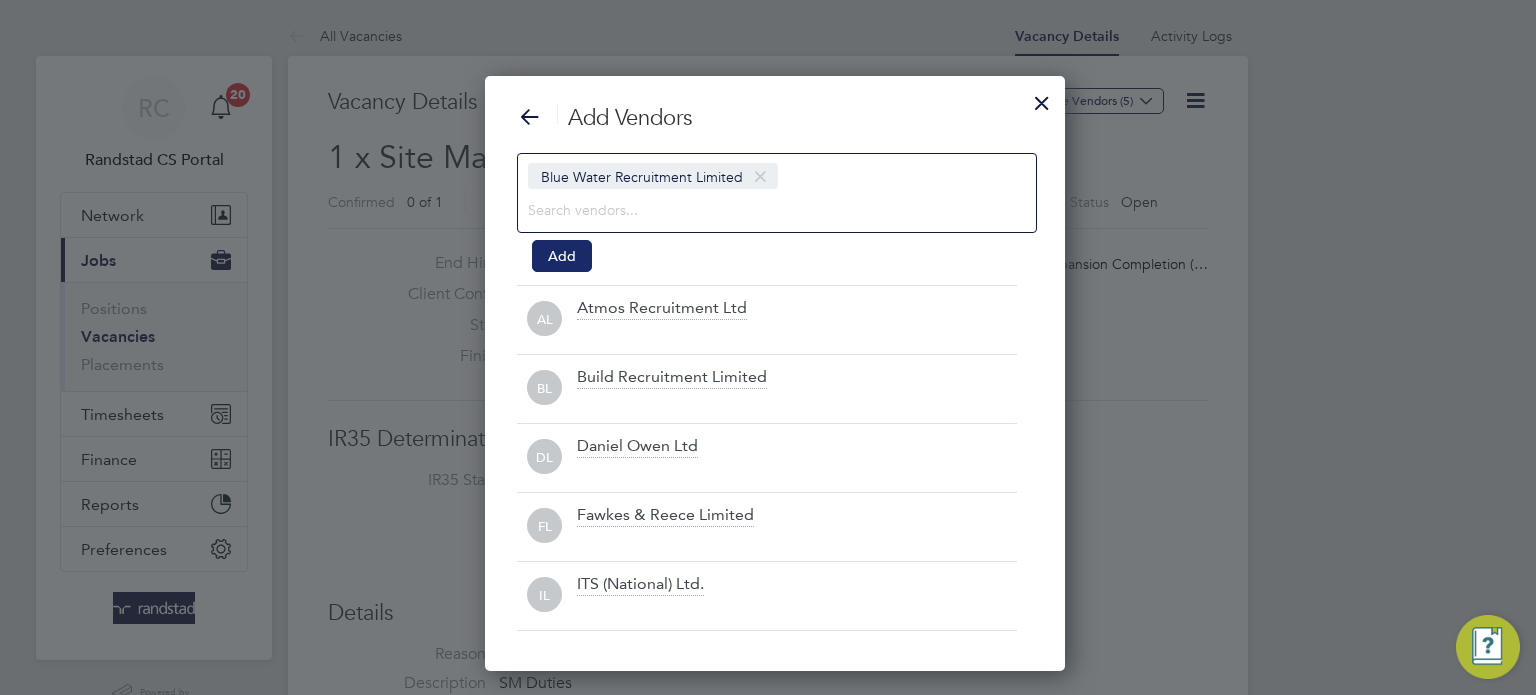 click on "Add" at bounding box center (562, 256) 